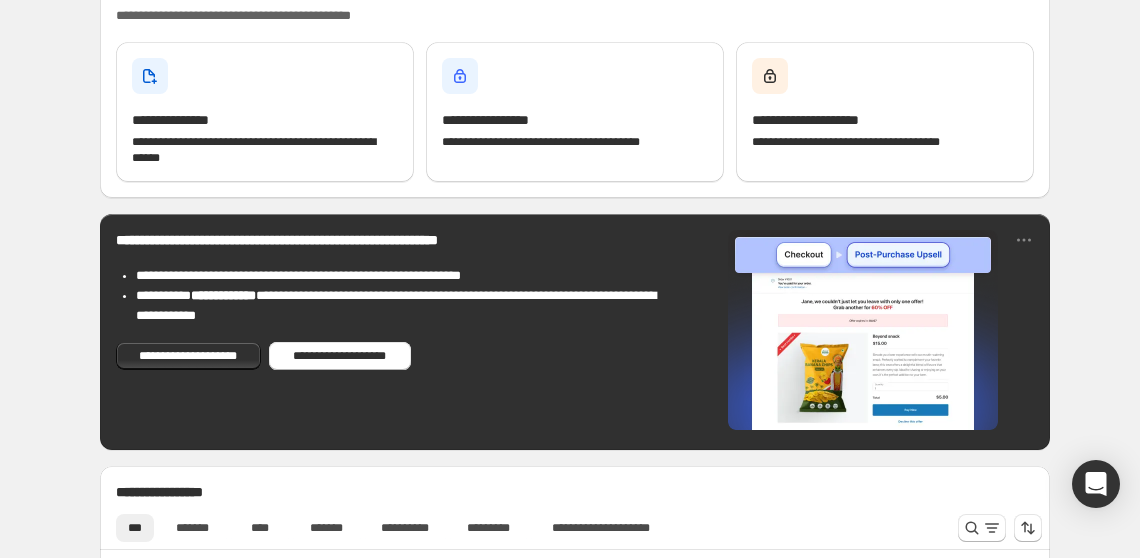scroll, scrollTop: 0, scrollLeft: 0, axis: both 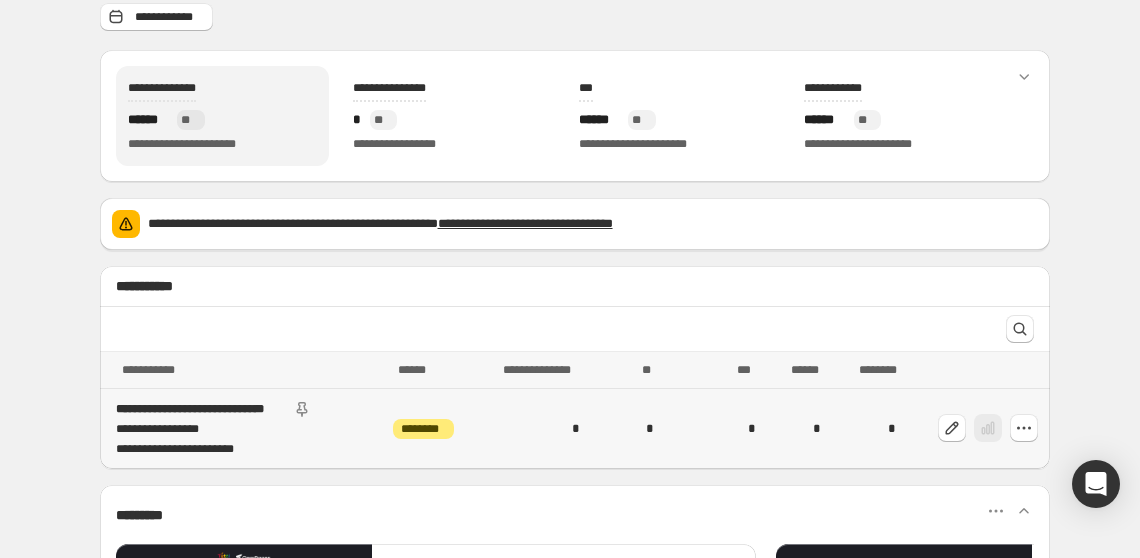 click on "*" at bounding box center (527, 429) 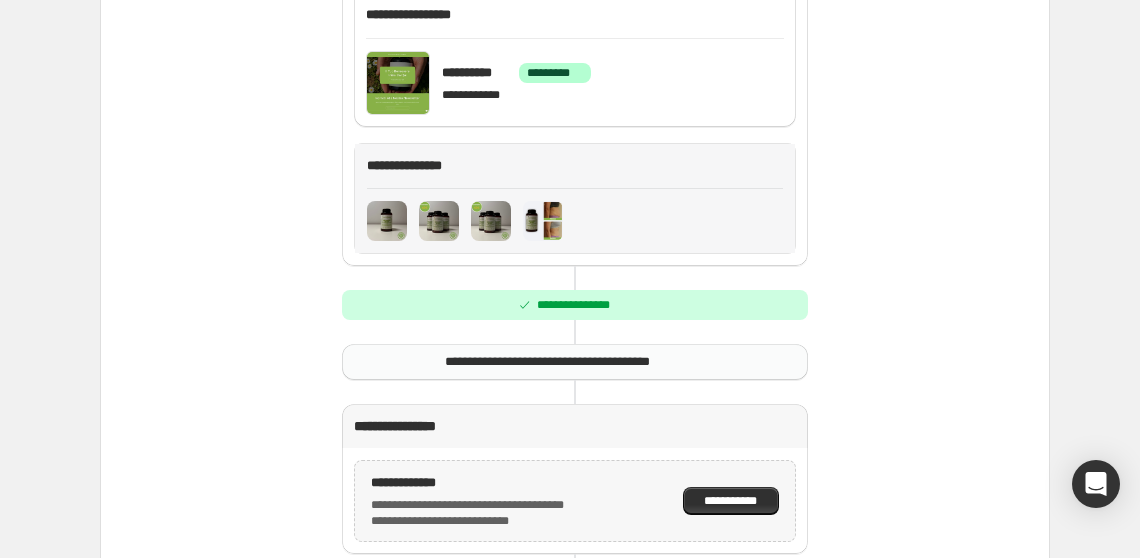 scroll, scrollTop: 636, scrollLeft: 0, axis: vertical 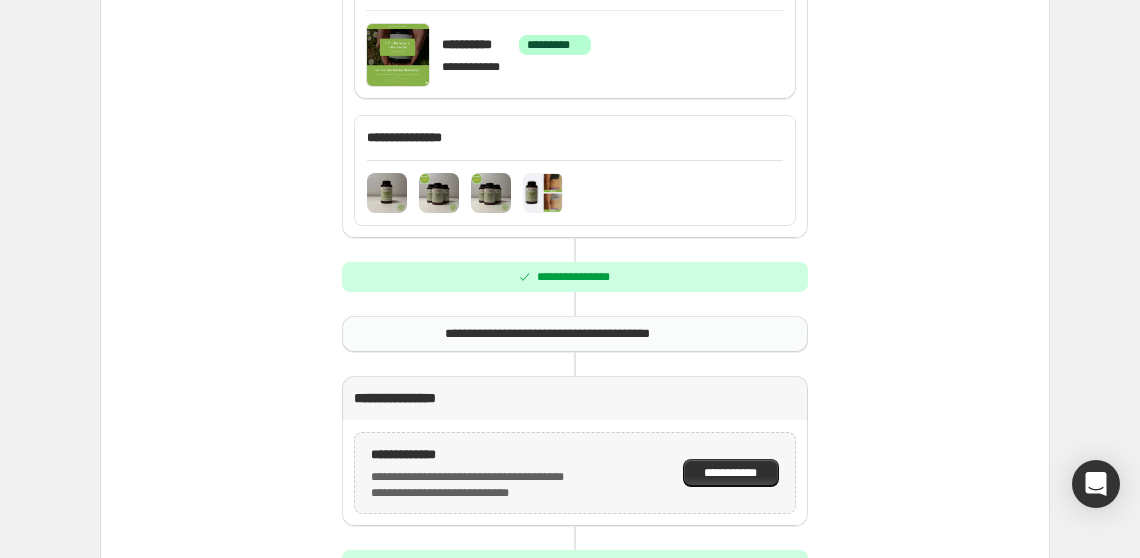 click on "**********" at bounding box center (574, 334) 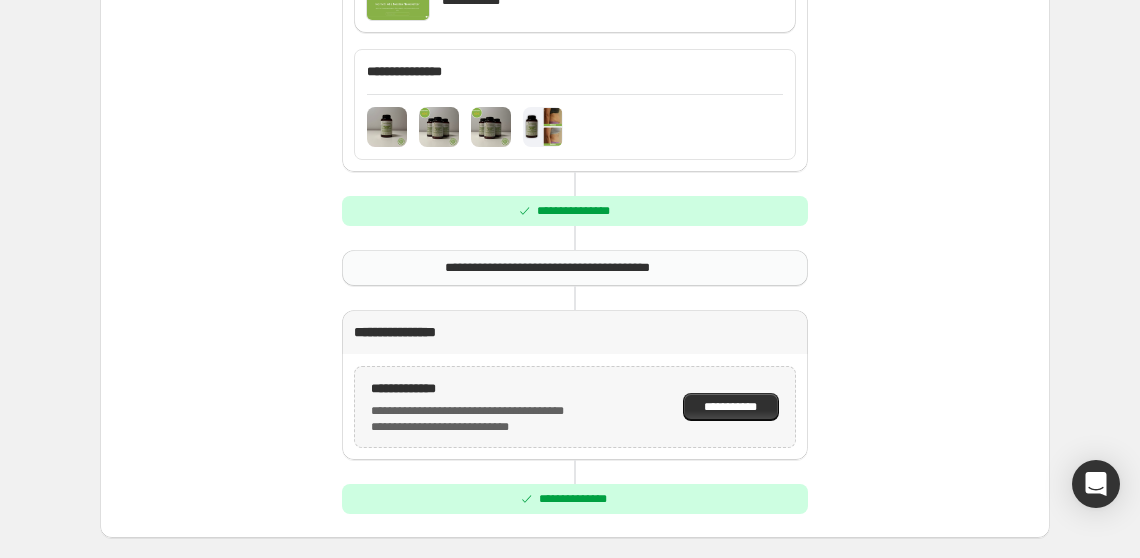 scroll, scrollTop: 767, scrollLeft: 0, axis: vertical 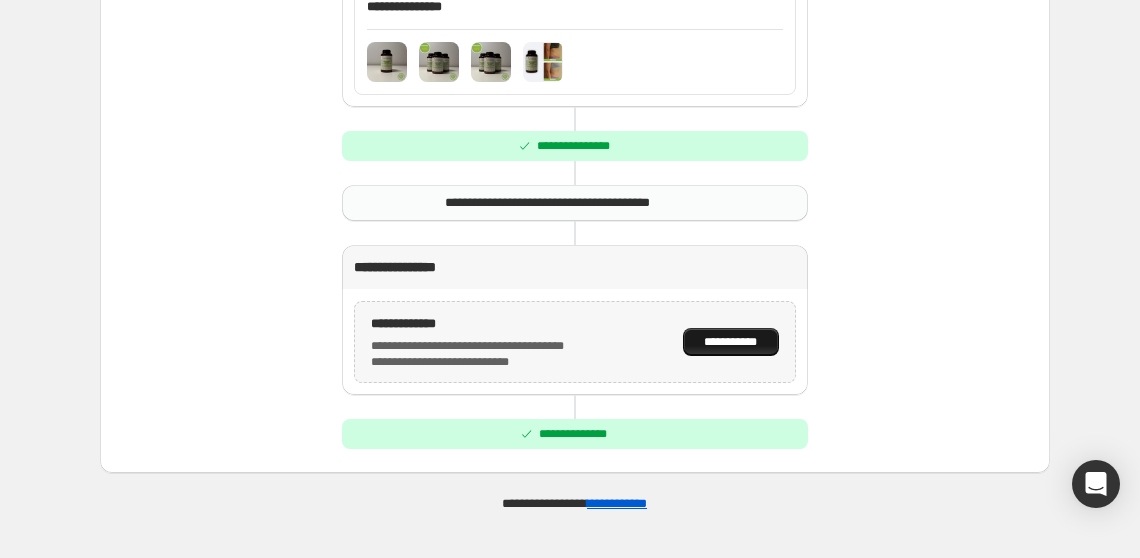 click on "**********" at bounding box center [731, 342] 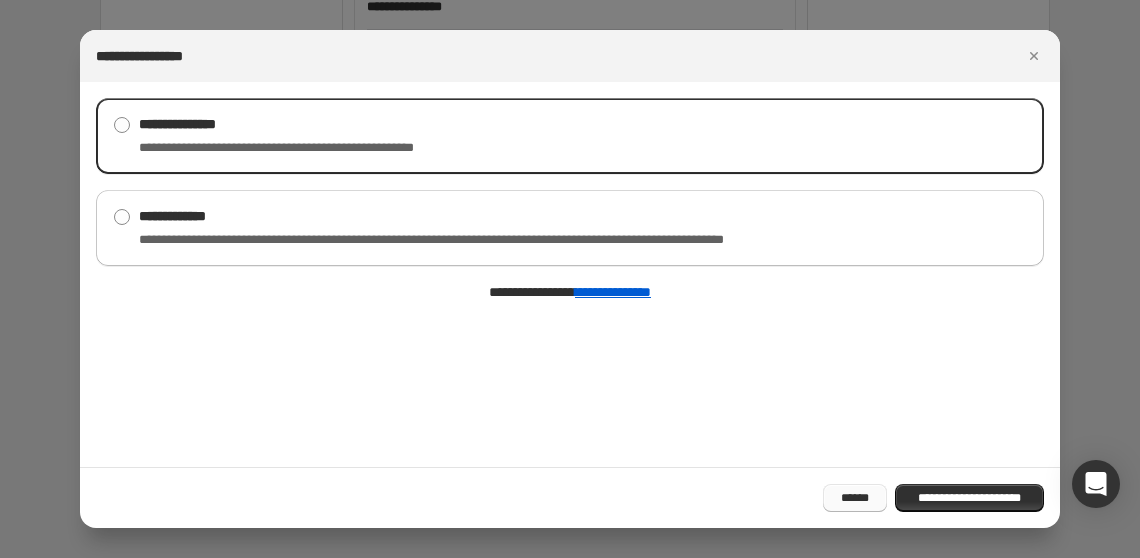 click on "******" at bounding box center [855, 498] 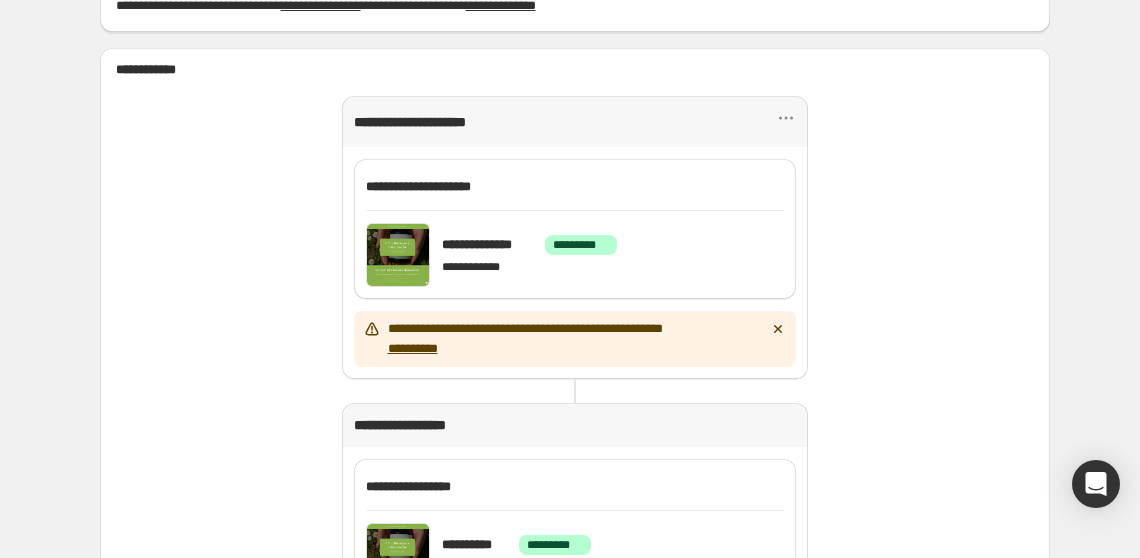 scroll, scrollTop: 130, scrollLeft: 0, axis: vertical 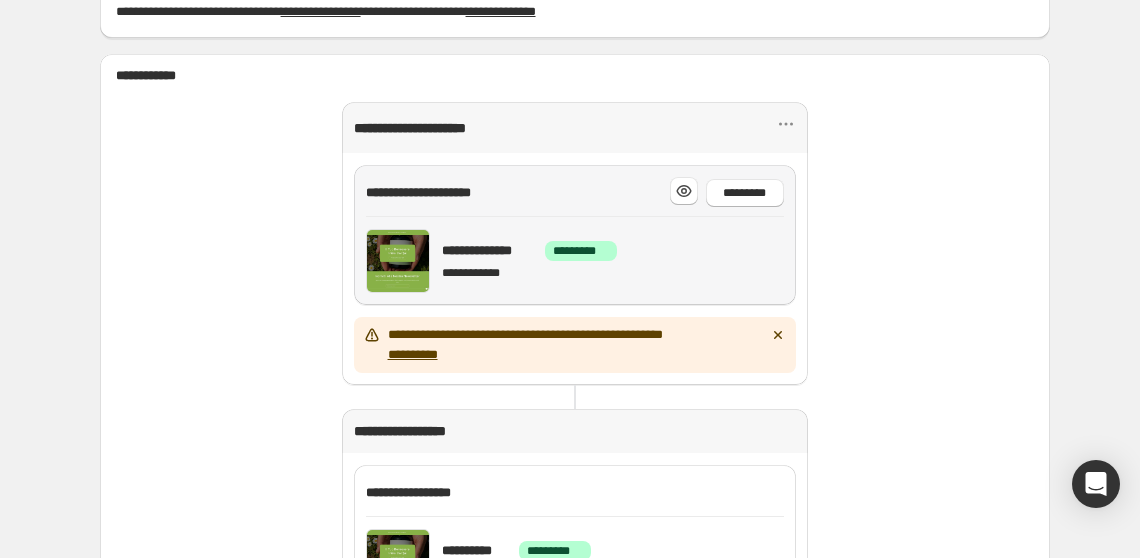 click on "**********" at bounding box center (575, 261) 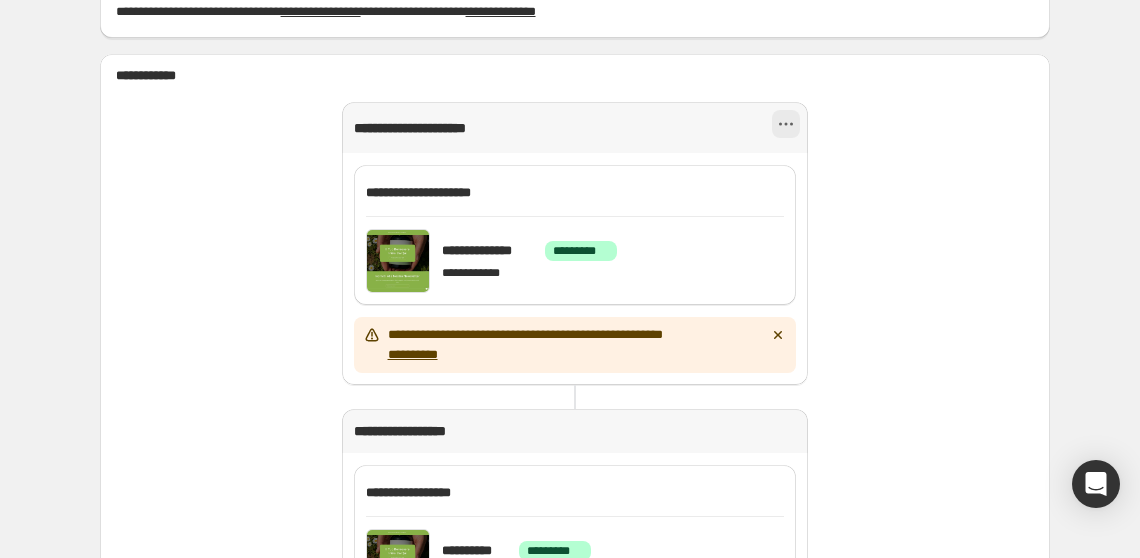 click 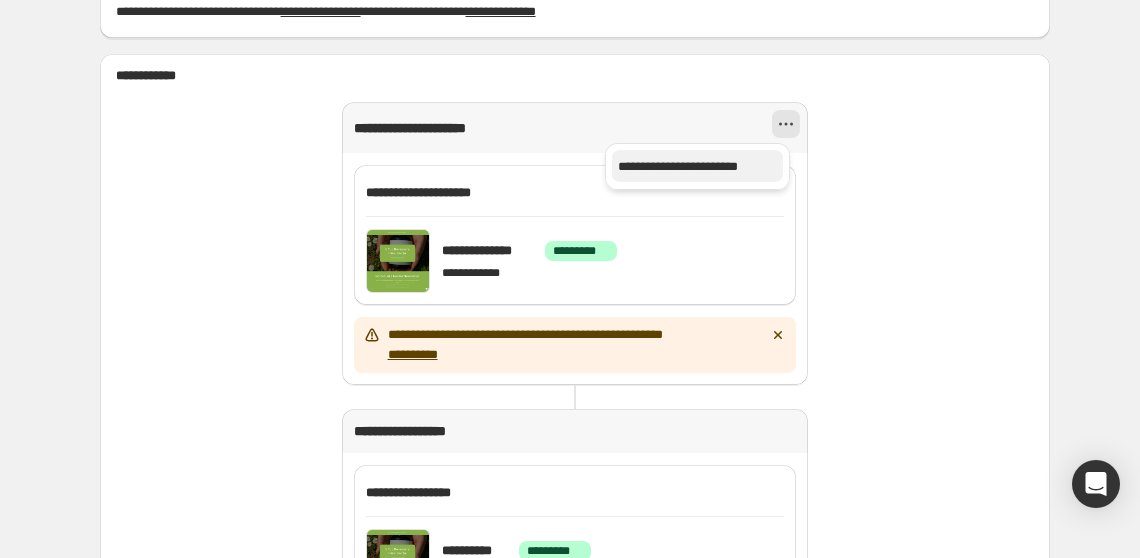 click on "**********" at bounding box center [697, 167] 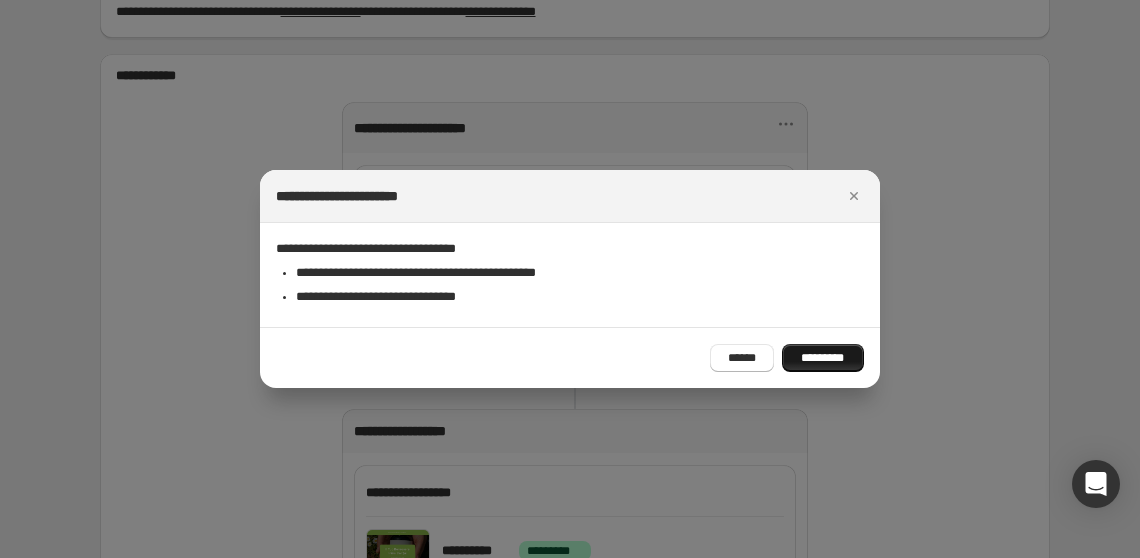 click on "*********" at bounding box center [823, 358] 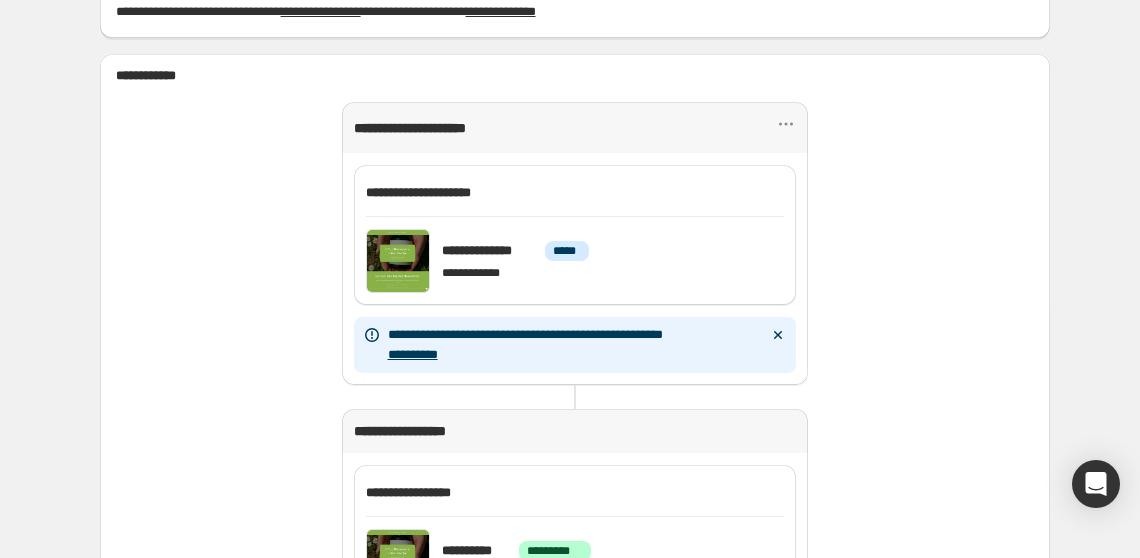 scroll, scrollTop: 0, scrollLeft: 0, axis: both 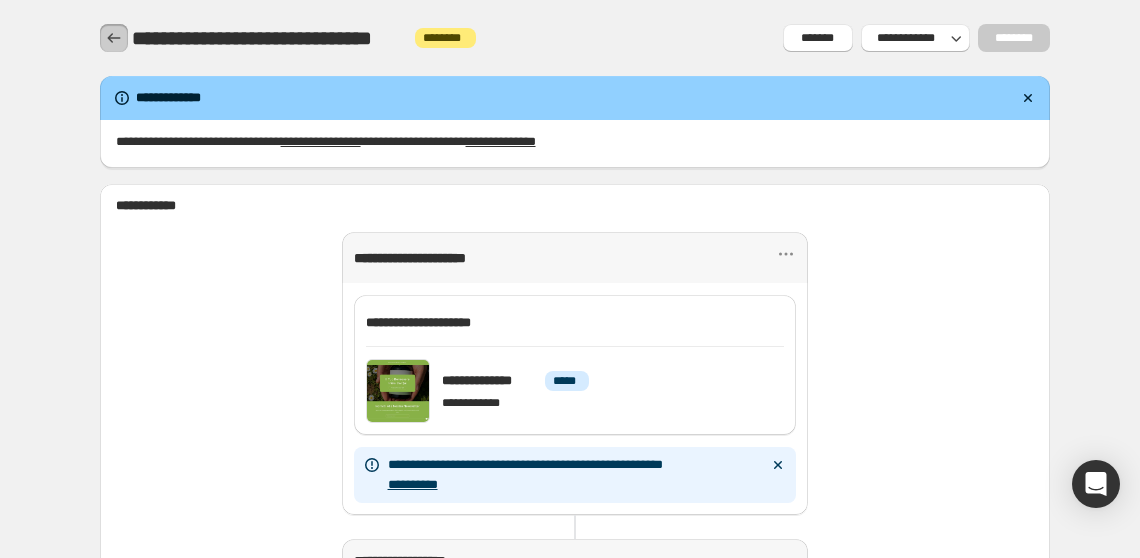 click 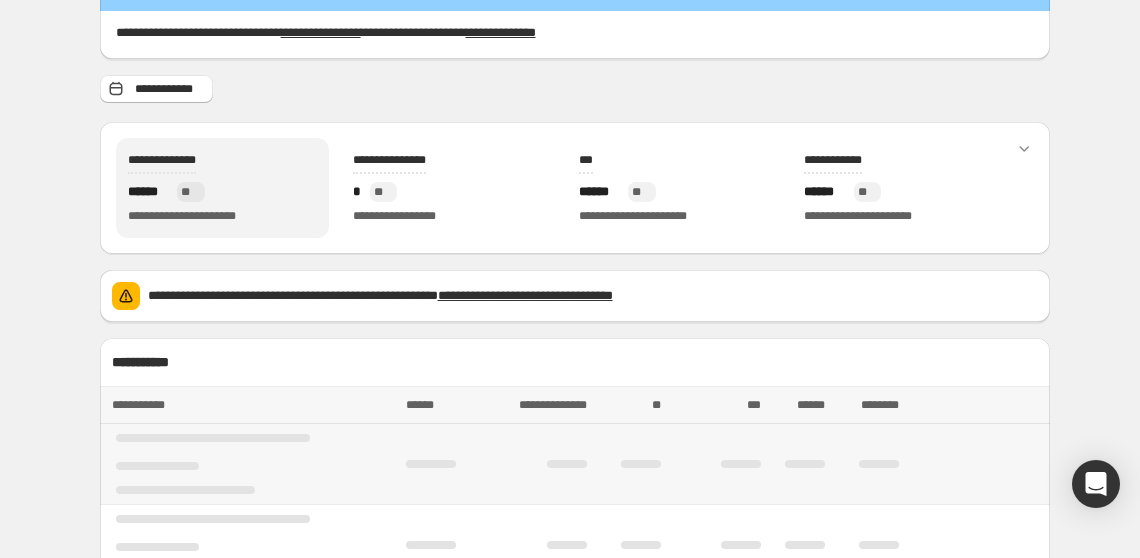 scroll, scrollTop: 272, scrollLeft: 0, axis: vertical 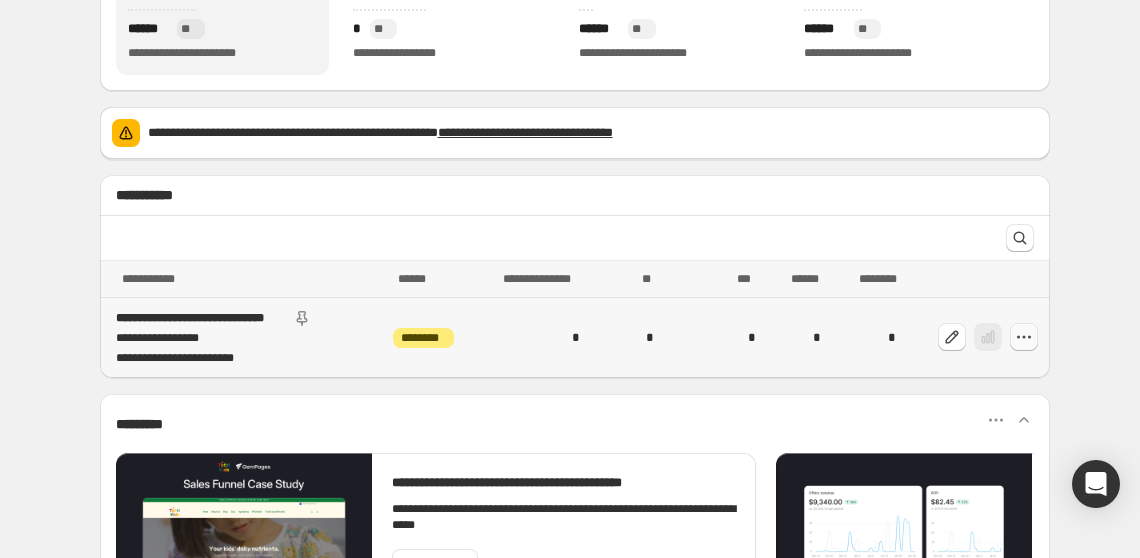 click at bounding box center (1024, 337) 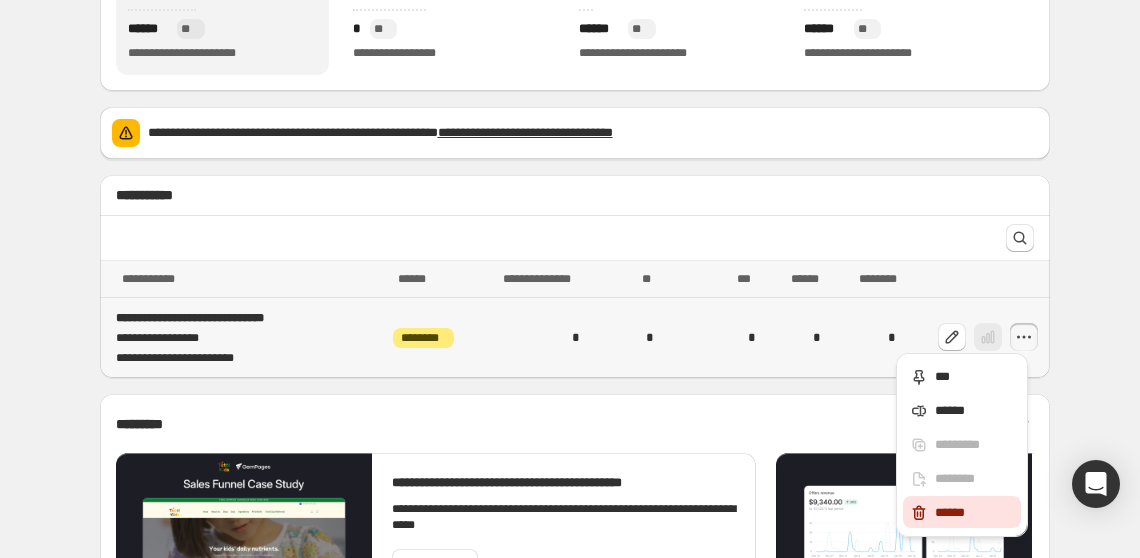 click on "******" at bounding box center [975, 513] 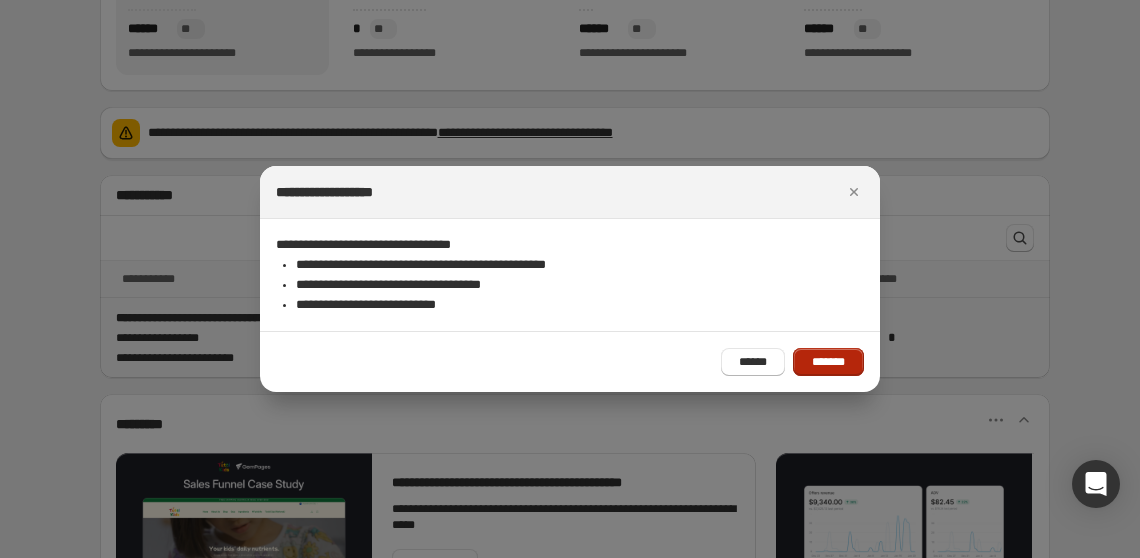 click on "*******" at bounding box center [828, 362] 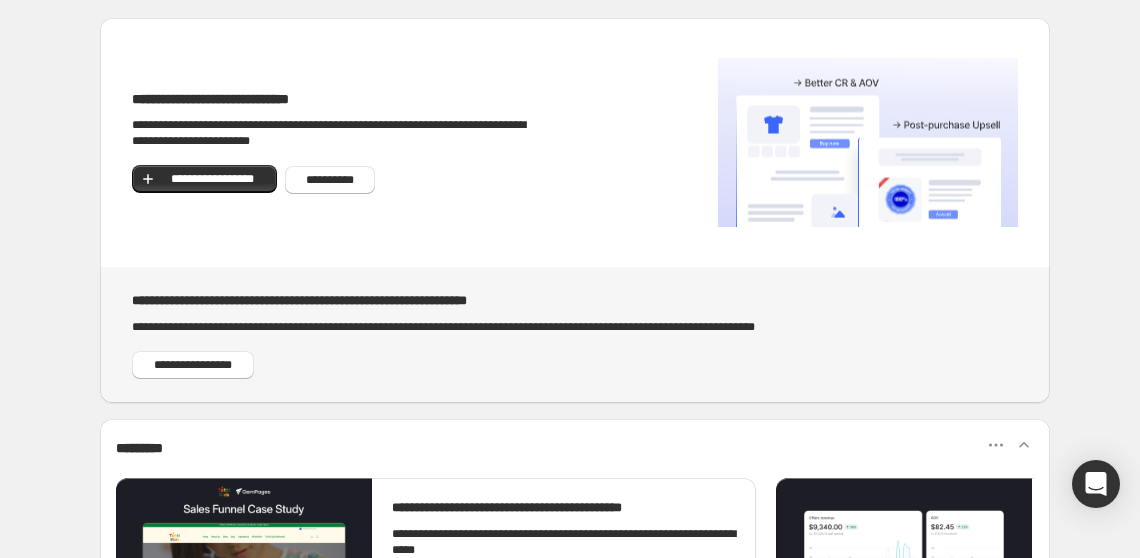 scroll, scrollTop: 0, scrollLeft: 0, axis: both 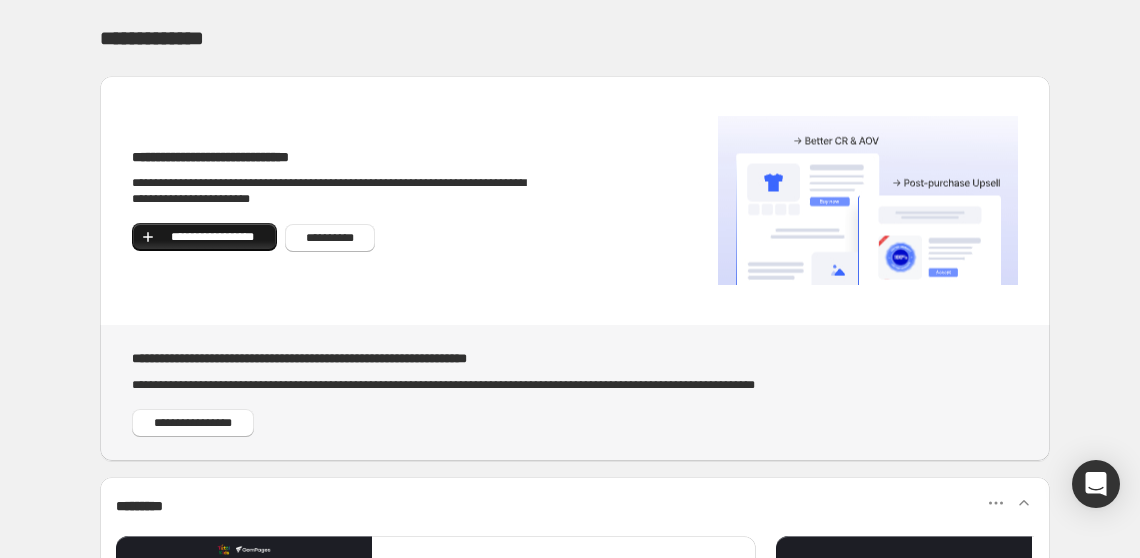 click on "**********" at bounding box center [212, 237] 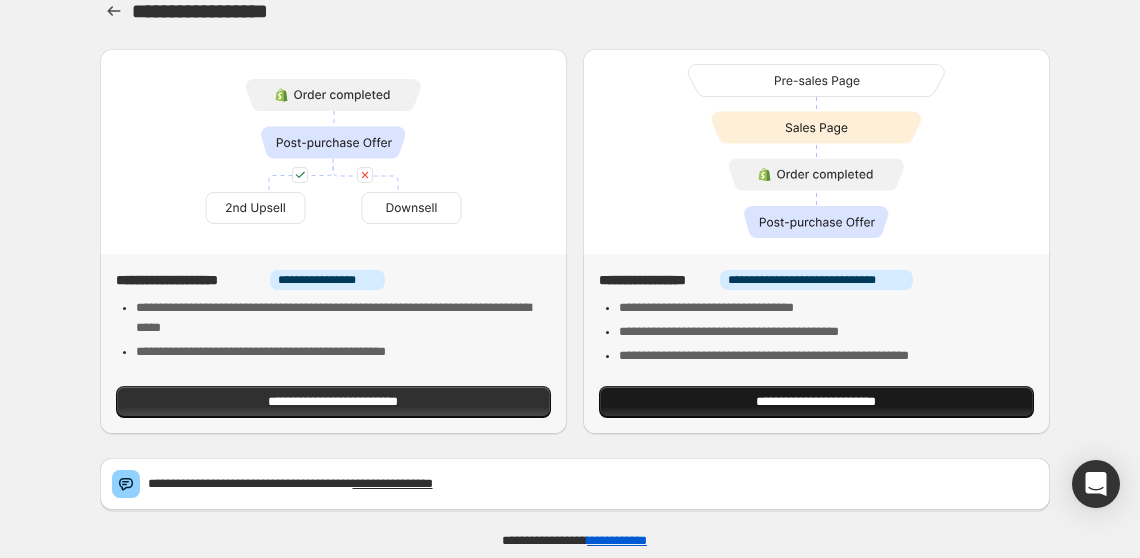 scroll, scrollTop: 38, scrollLeft: 0, axis: vertical 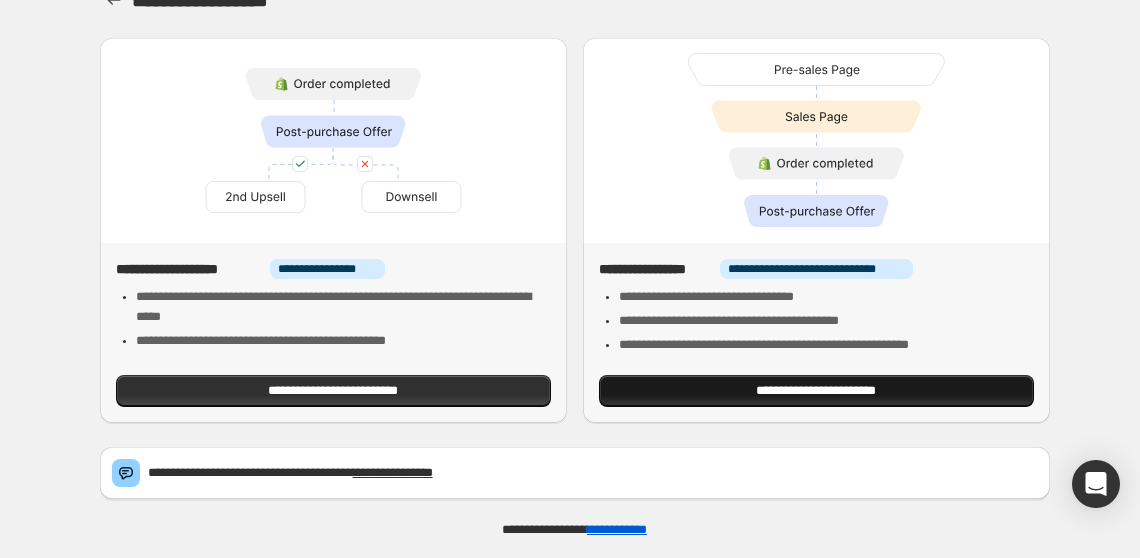 click on "**********" at bounding box center (816, 391) 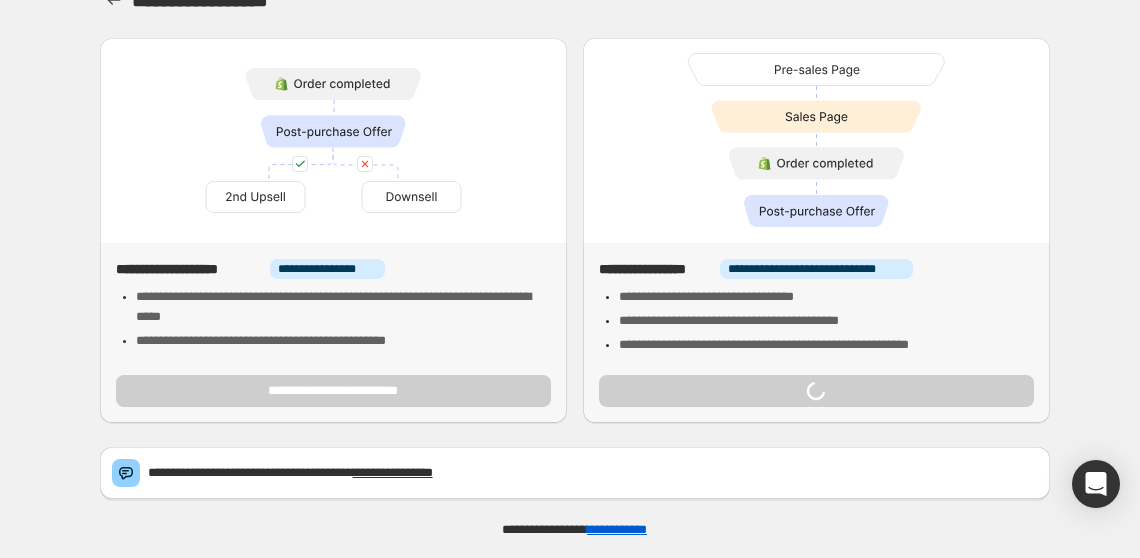 scroll, scrollTop: 0, scrollLeft: 0, axis: both 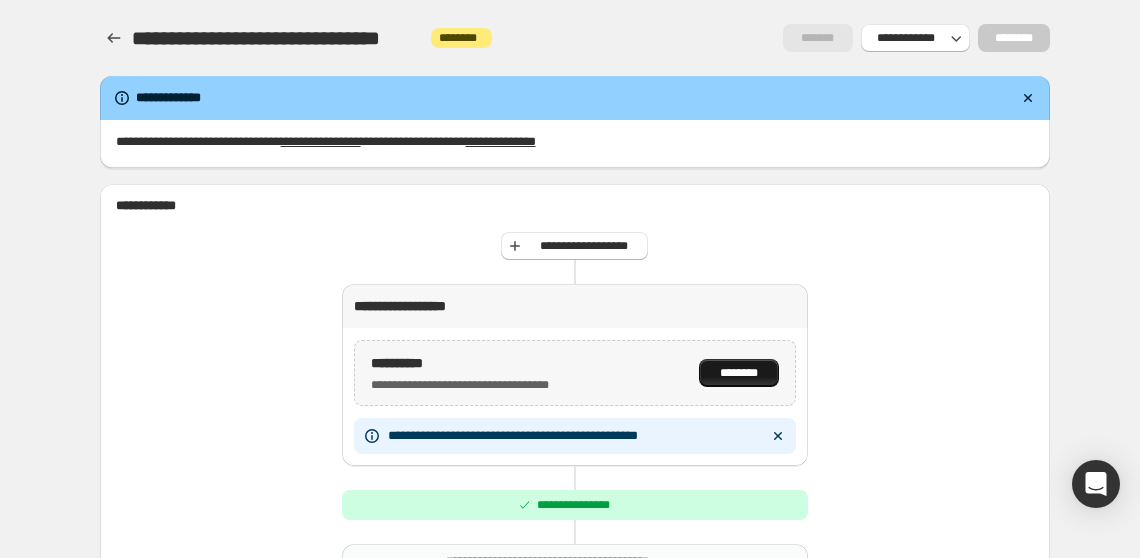 click on "********" at bounding box center (738, 373) 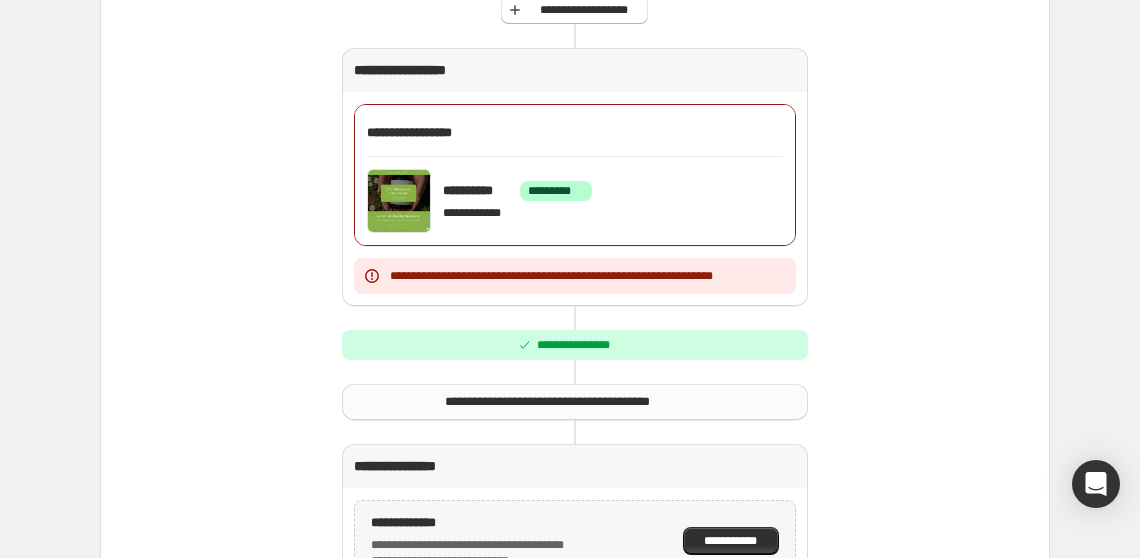 scroll, scrollTop: 363, scrollLeft: 0, axis: vertical 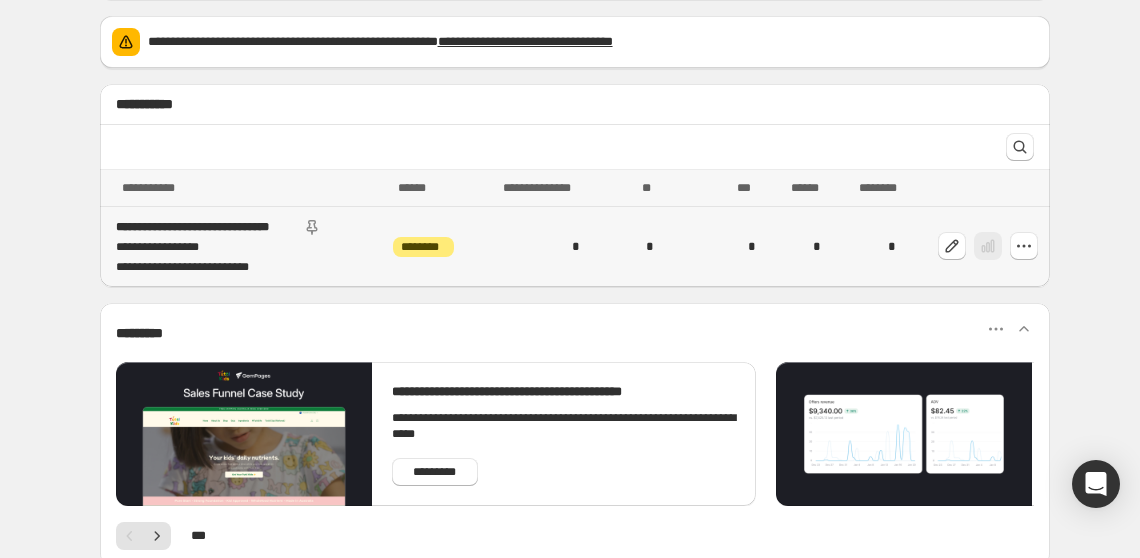 click on "*" at bounding box center (527, 247) 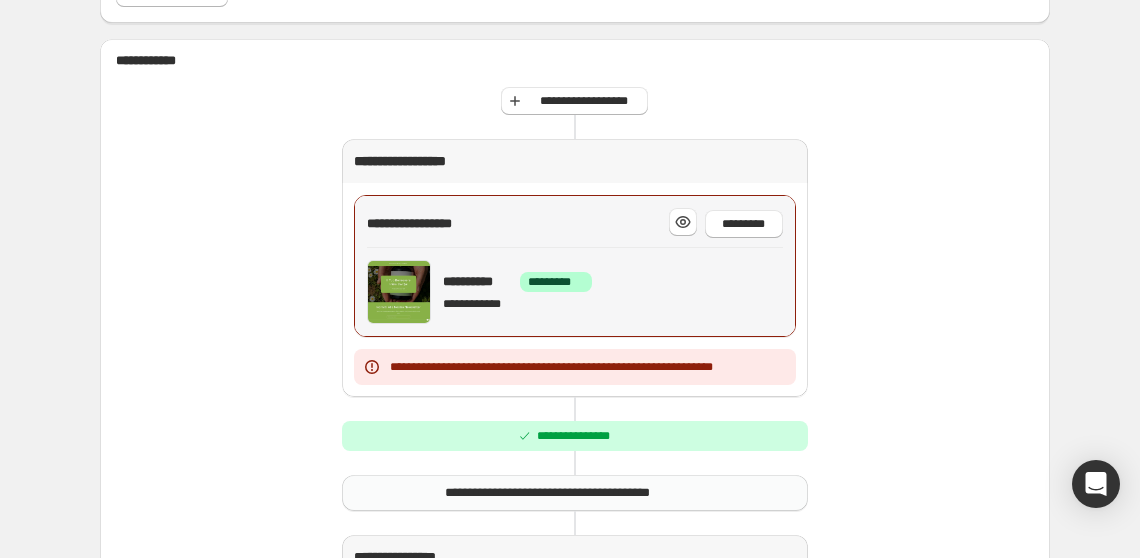 scroll, scrollTop: 181, scrollLeft: 0, axis: vertical 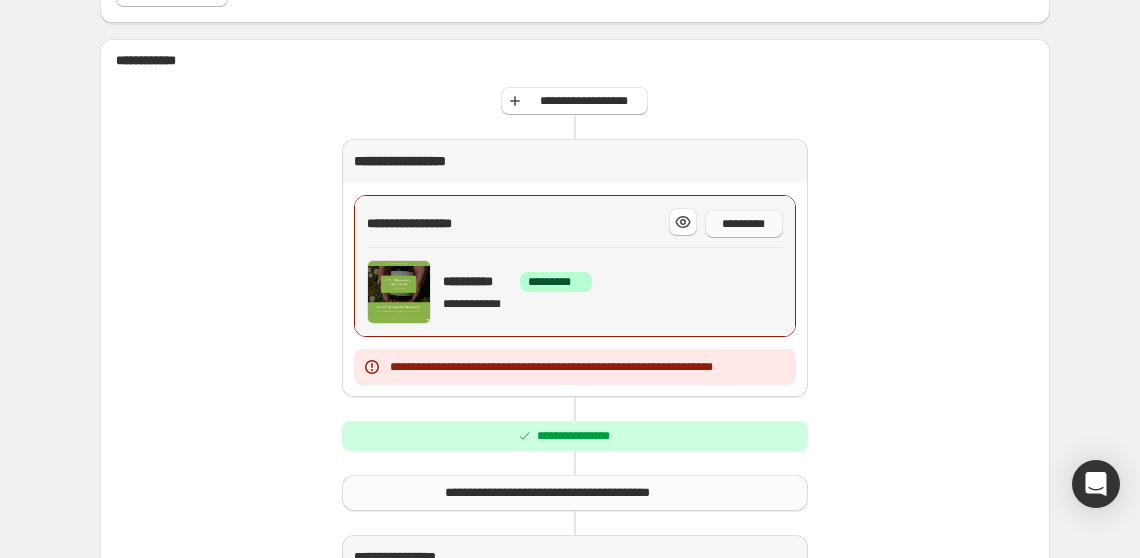 click on "*********" at bounding box center (744, 224) 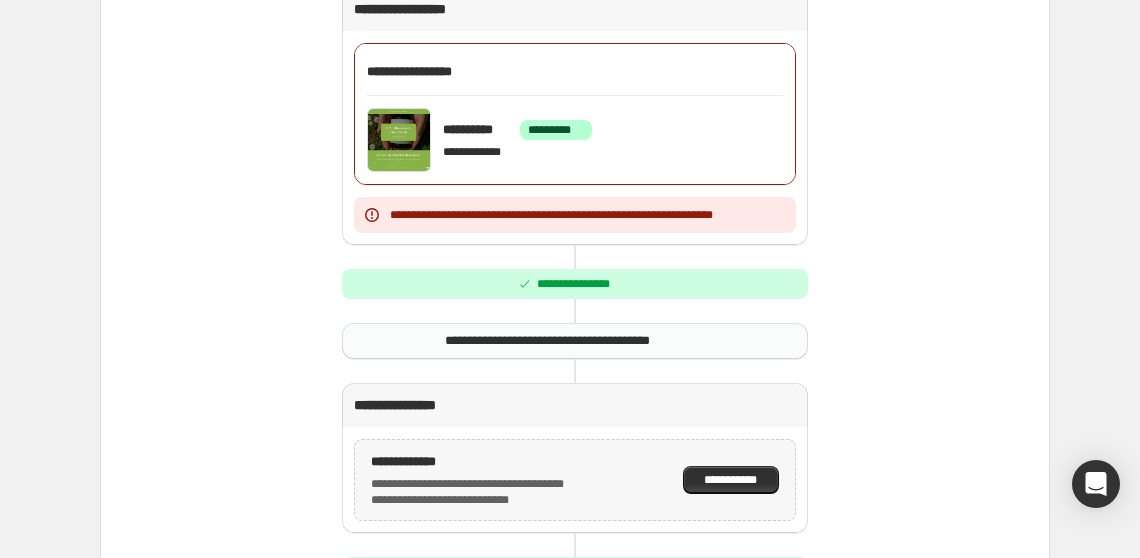 scroll, scrollTop: 0, scrollLeft: 0, axis: both 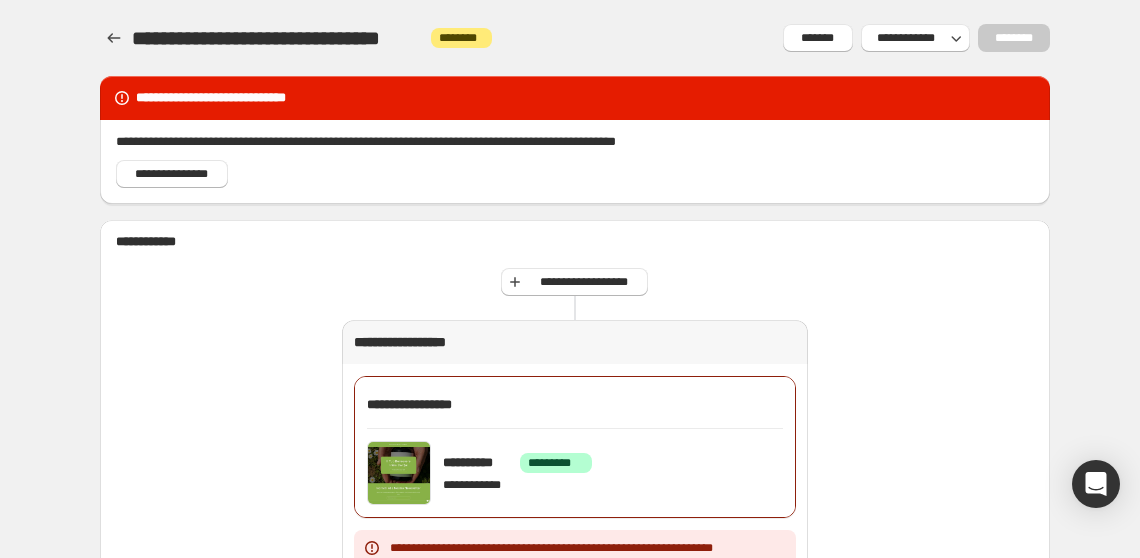 click on "**********" at bounding box center [574, 282] 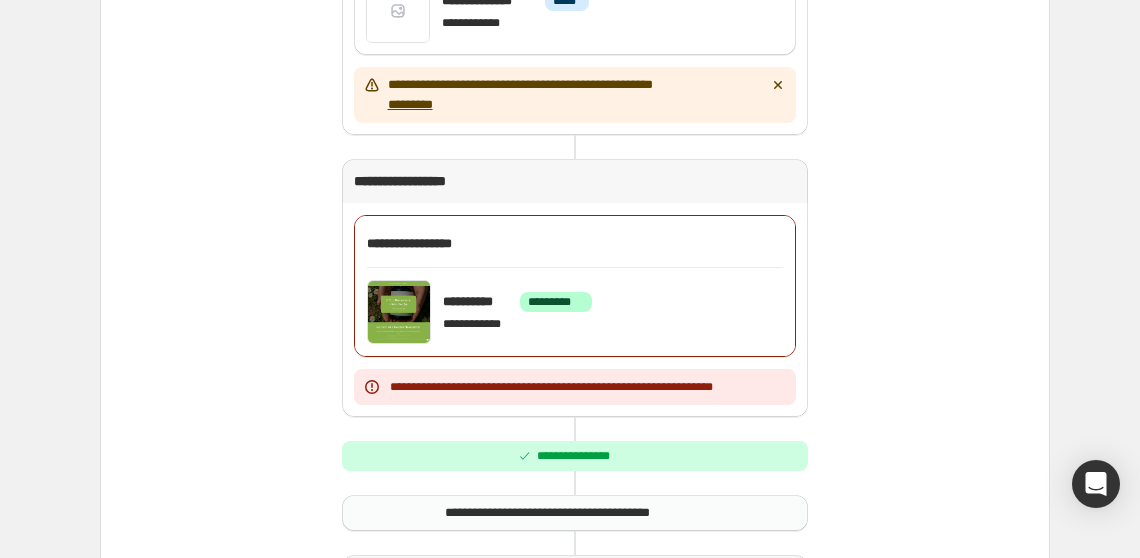 scroll, scrollTop: 545, scrollLeft: 0, axis: vertical 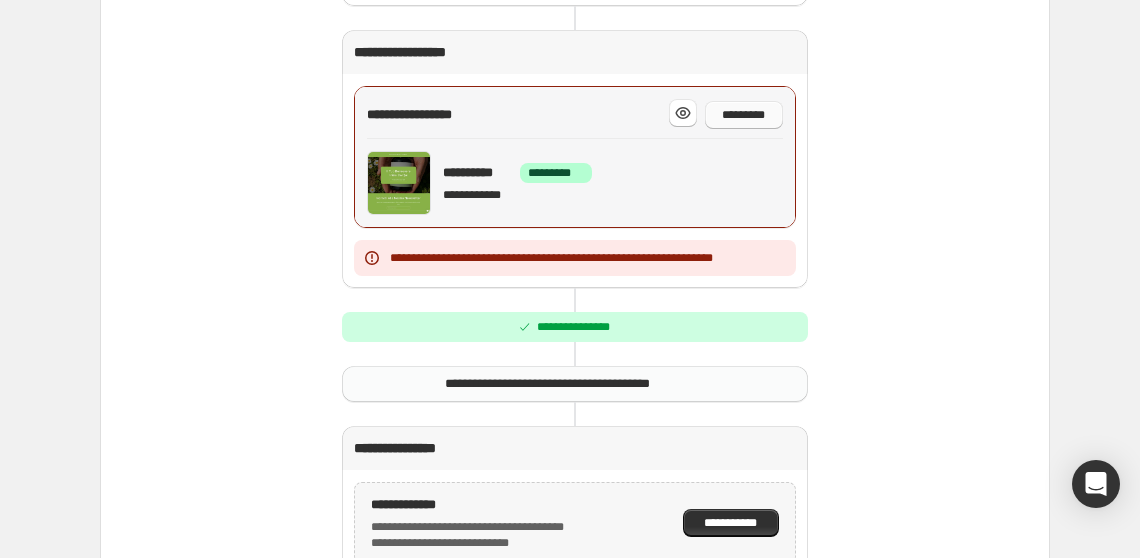 click on "*********" at bounding box center [744, 115] 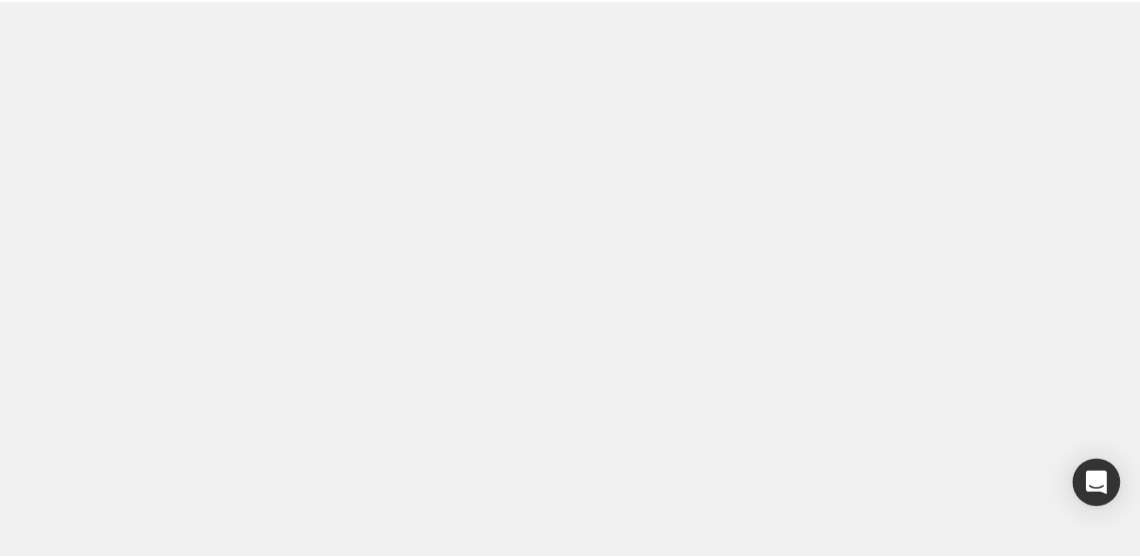 scroll, scrollTop: 0, scrollLeft: 0, axis: both 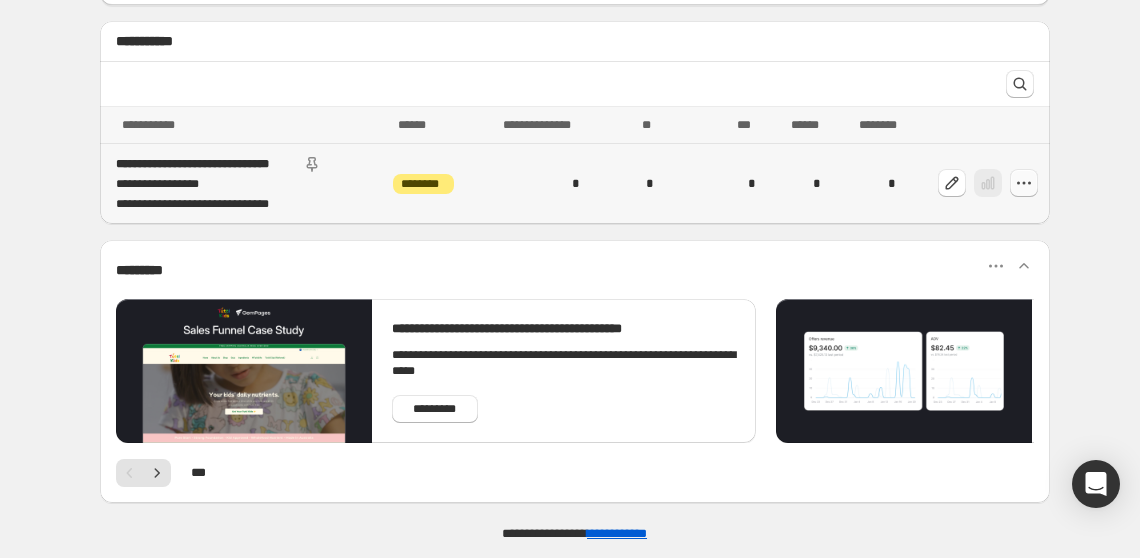 click 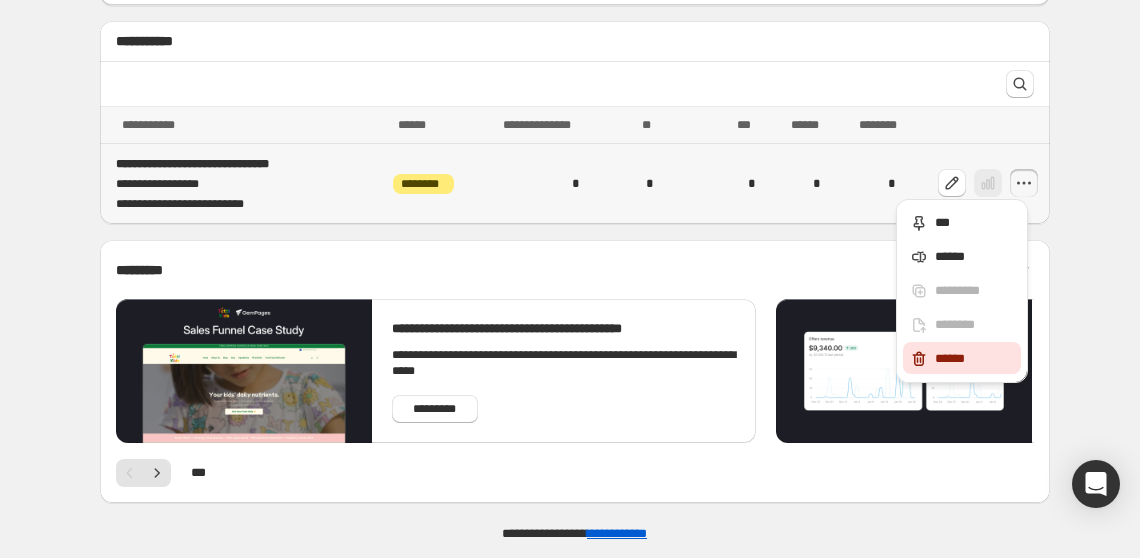 click on "******" at bounding box center [975, 359] 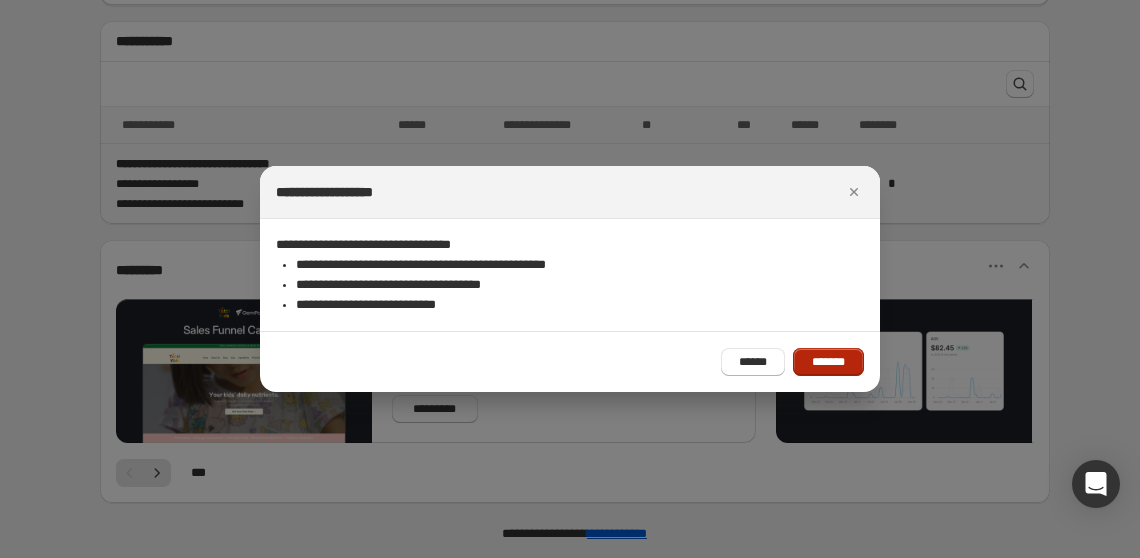 click on "*******" at bounding box center [828, 362] 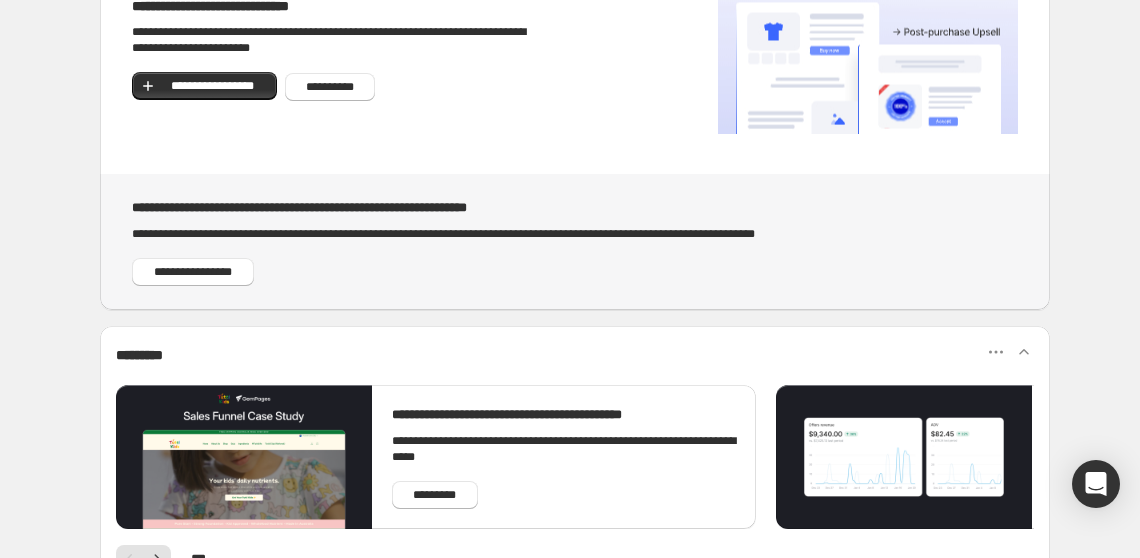 scroll, scrollTop: 0, scrollLeft: 0, axis: both 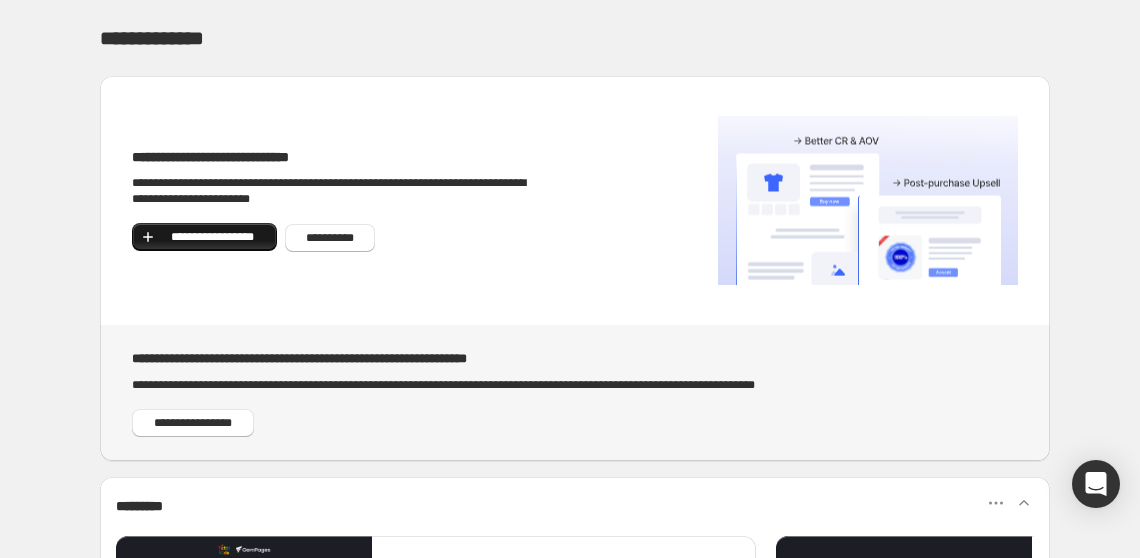 click on "**********" at bounding box center [204, 237] 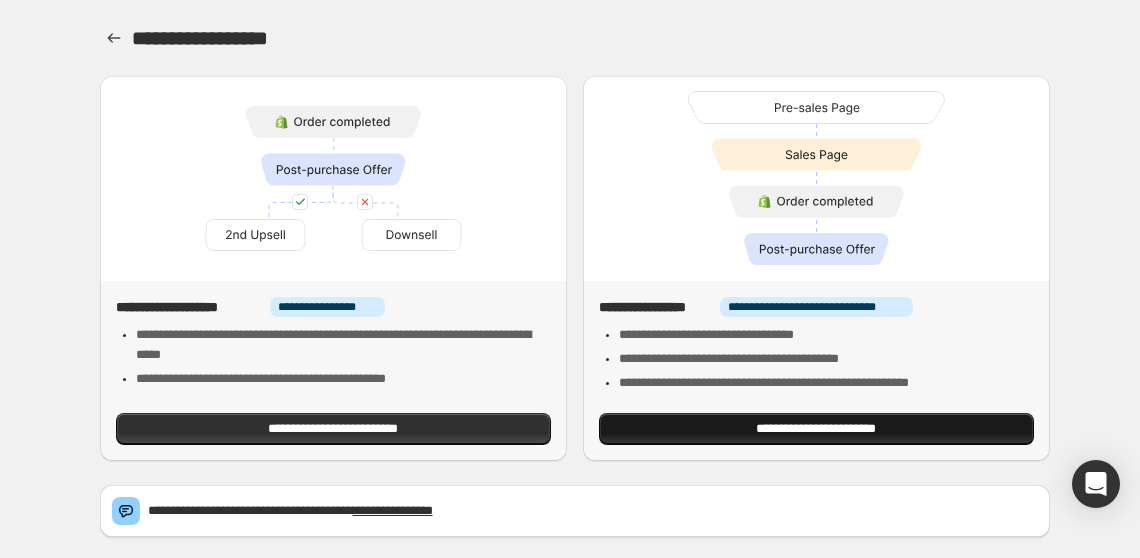 click on "**********" at bounding box center (815, 429) 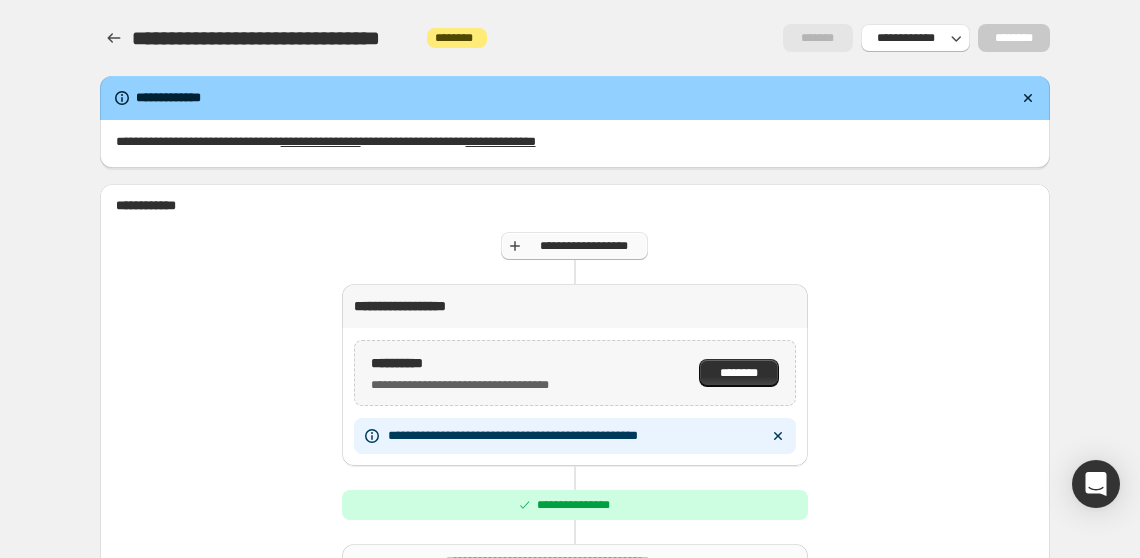 click on "**********" at bounding box center (583, 246) 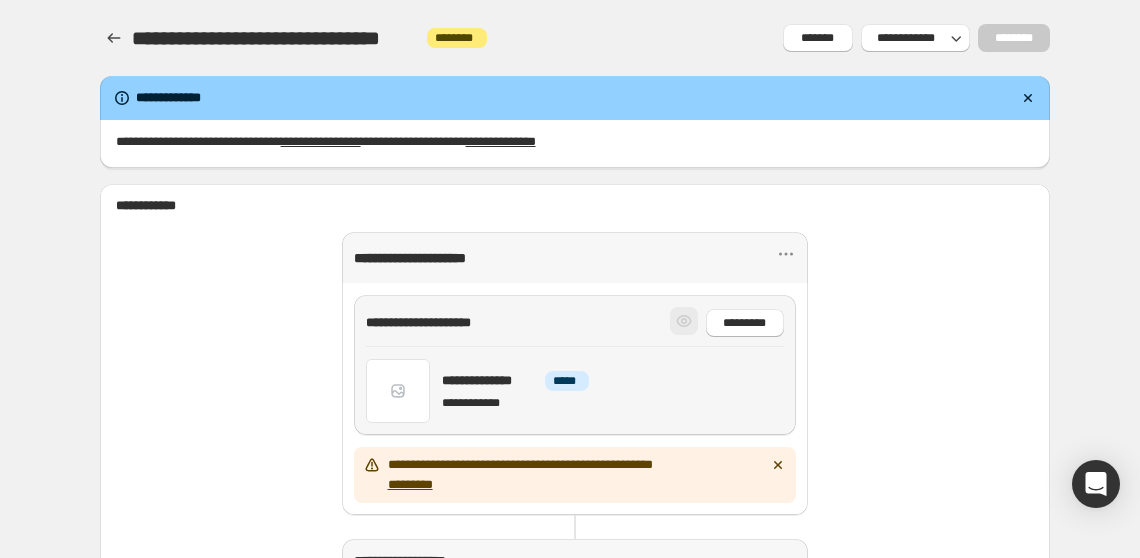 click on "**********" at bounding box center (575, 365) 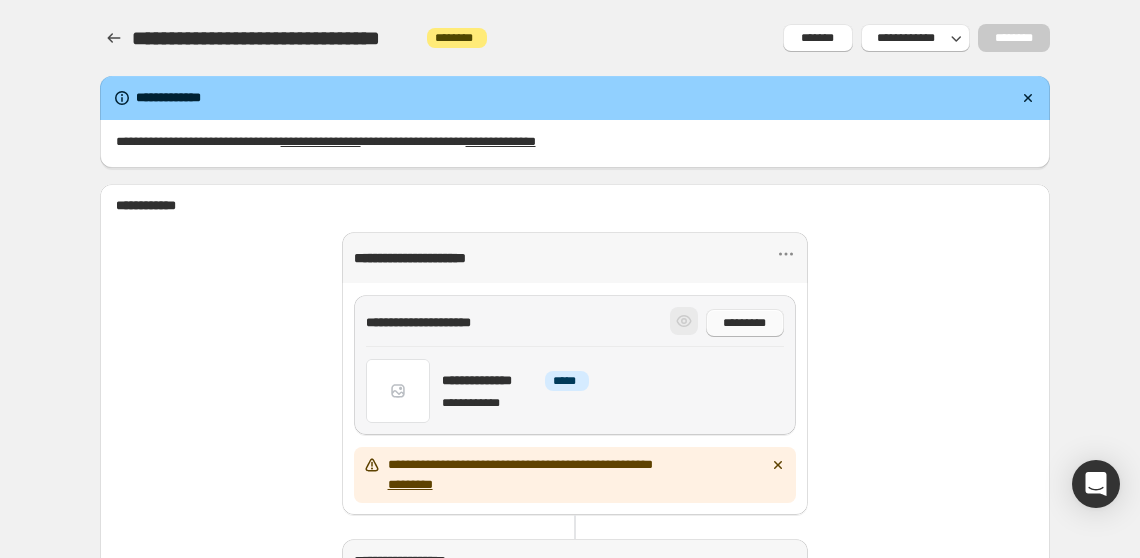 click on "*********" at bounding box center [745, 323] 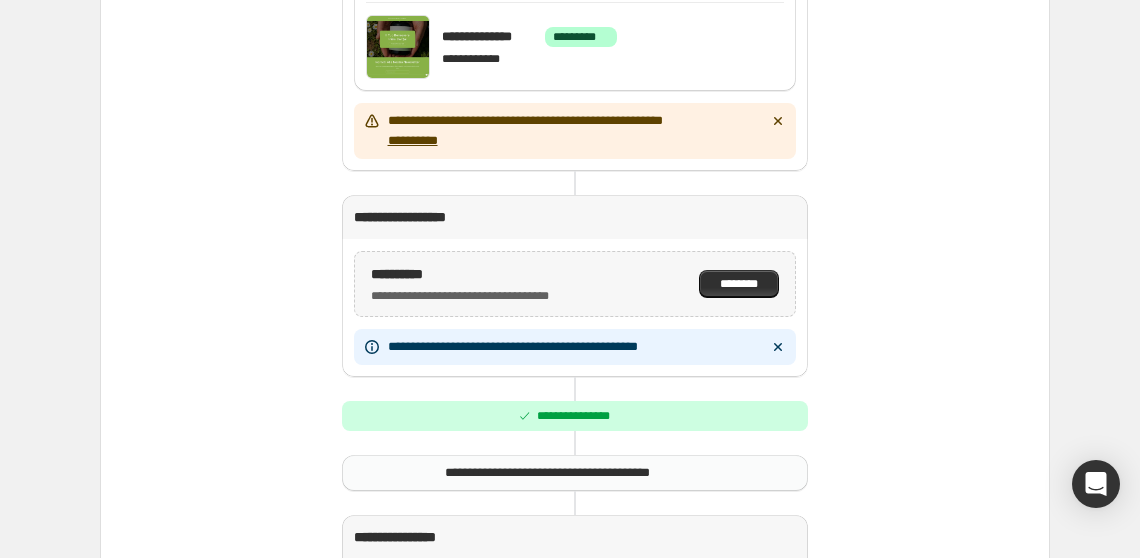 scroll, scrollTop: 363, scrollLeft: 0, axis: vertical 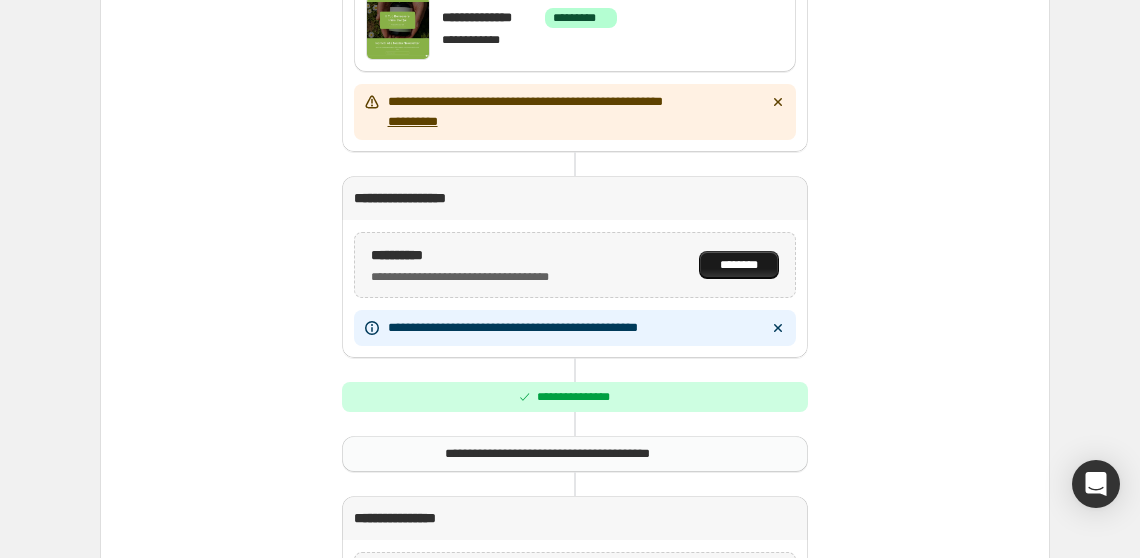 click on "********" at bounding box center (738, 265) 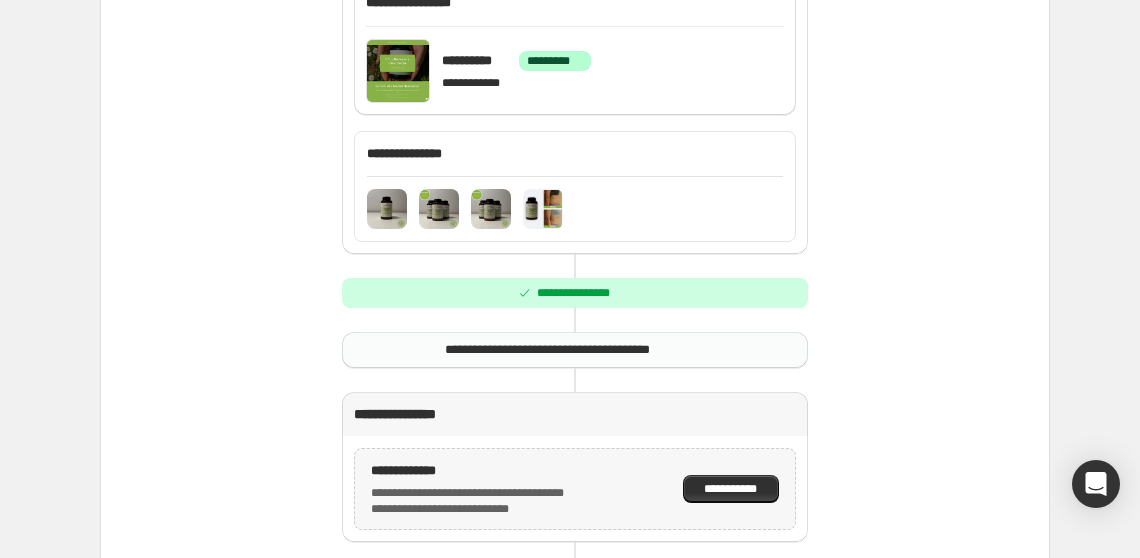 scroll, scrollTop: 727, scrollLeft: 0, axis: vertical 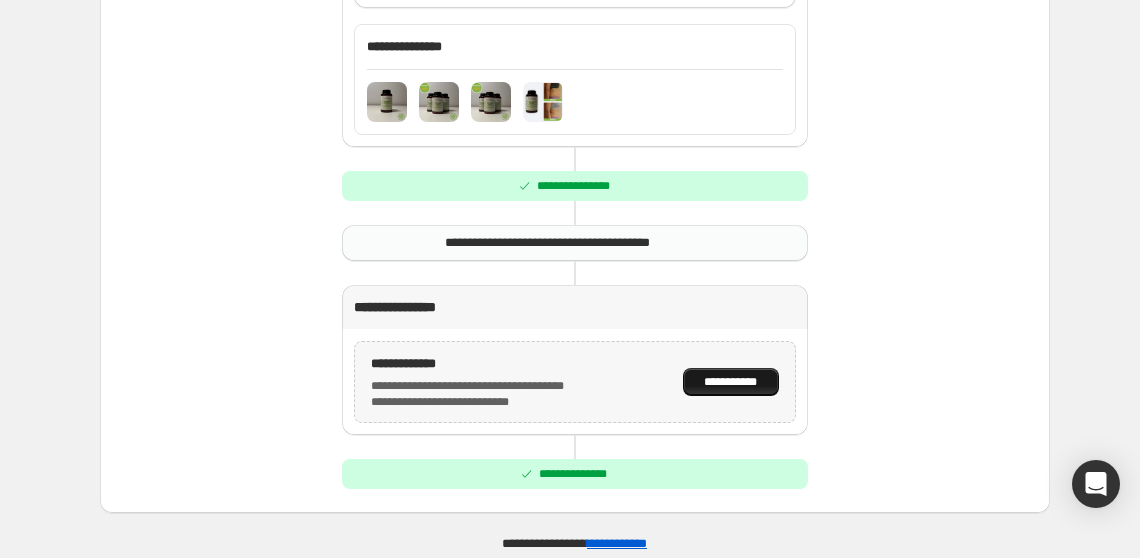 click on "**********" at bounding box center [731, 382] 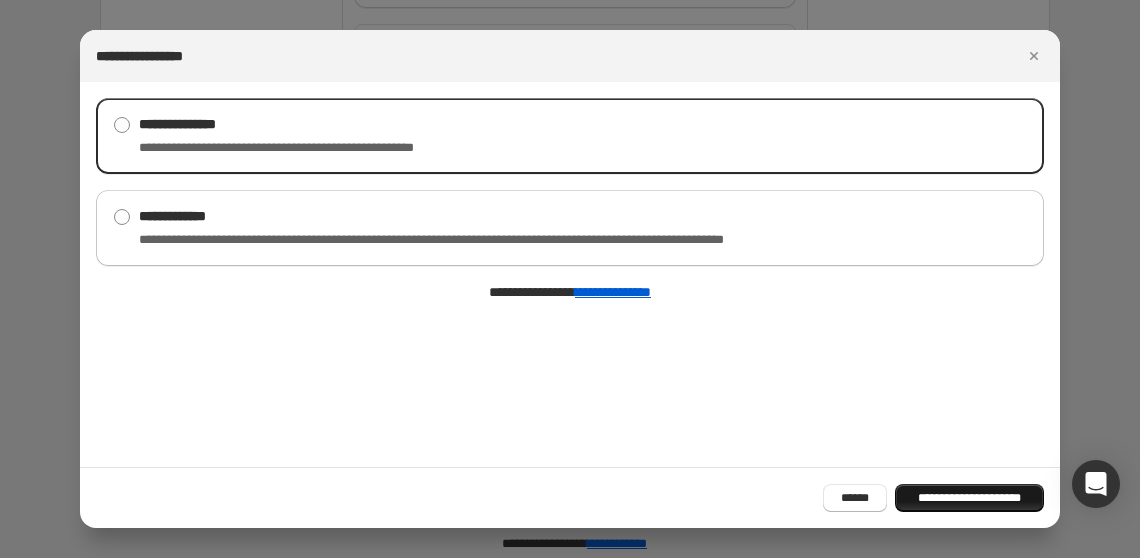 click on "**********" at bounding box center (969, 498) 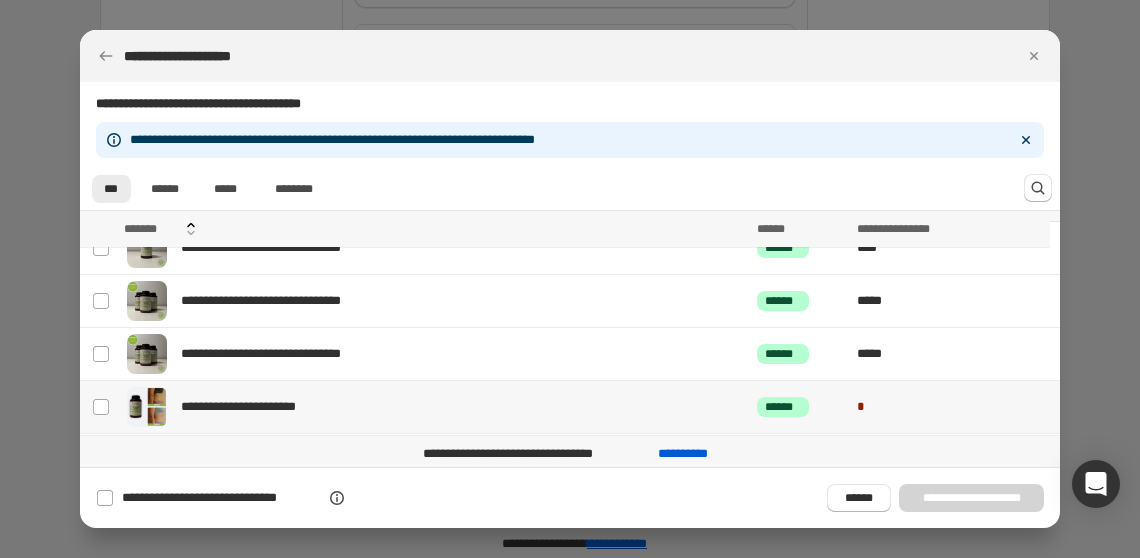 scroll, scrollTop: 0, scrollLeft: 0, axis: both 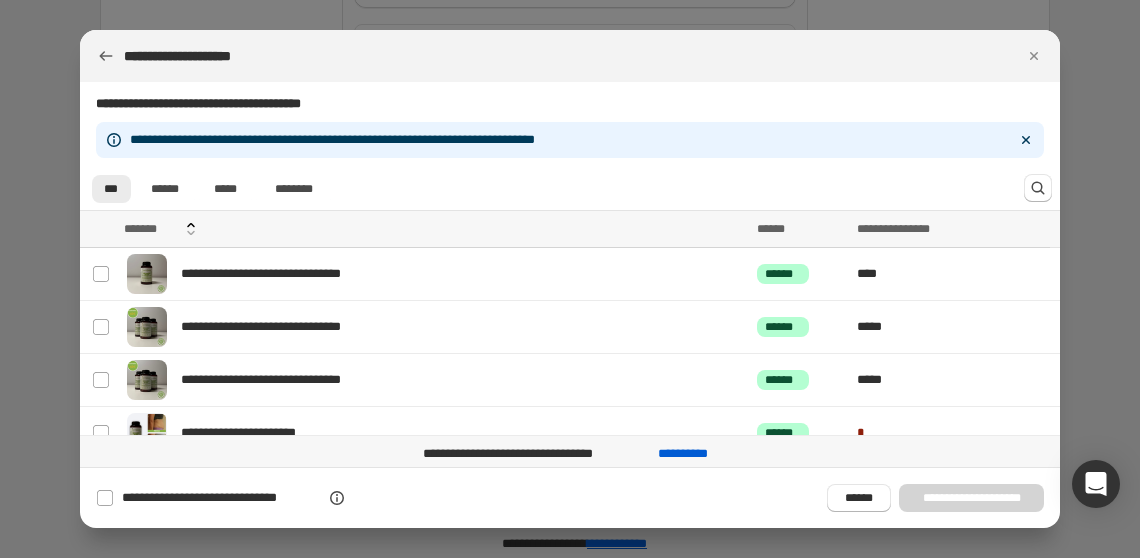 click 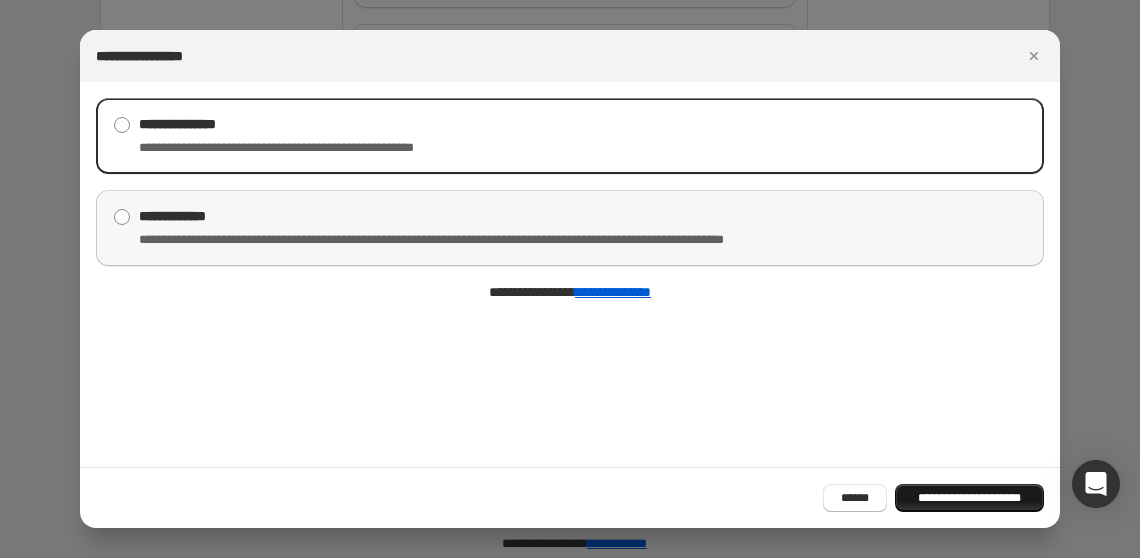 click on "**********" at bounding box center [499, 216] 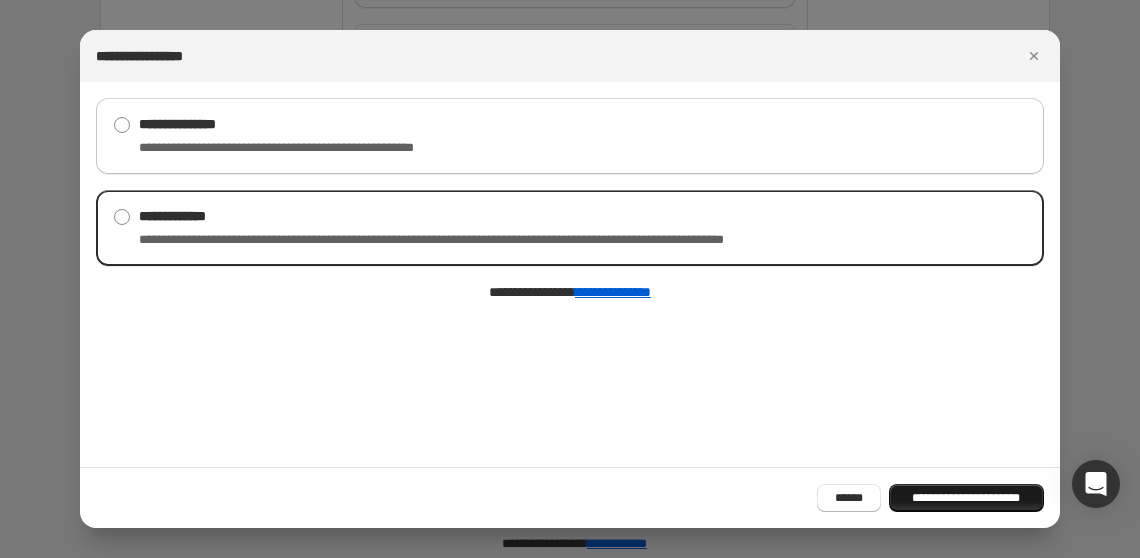click on "**********" at bounding box center (966, 498) 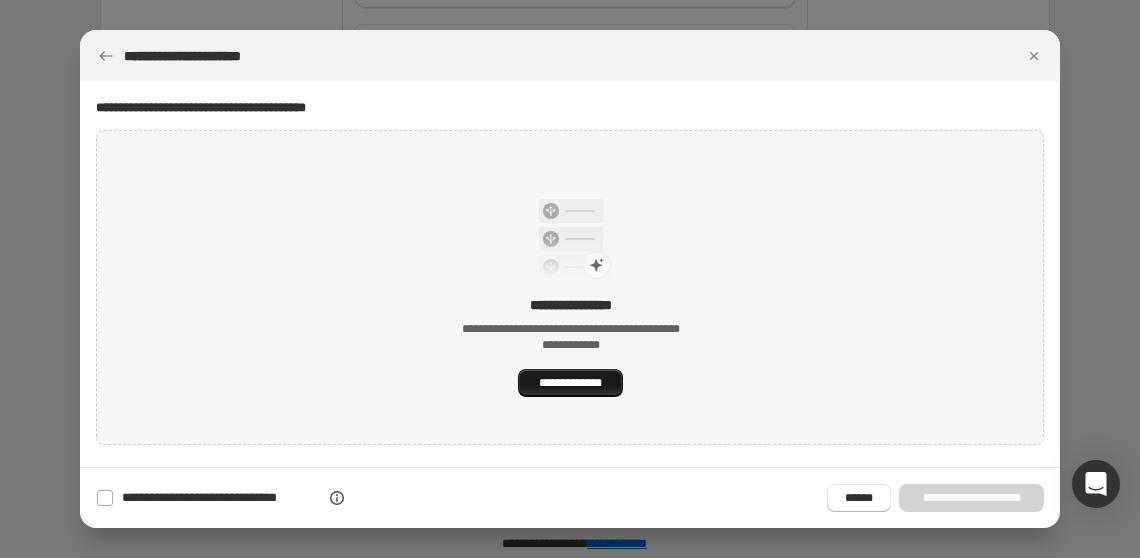 click on "**********" at bounding box center [570, 383] 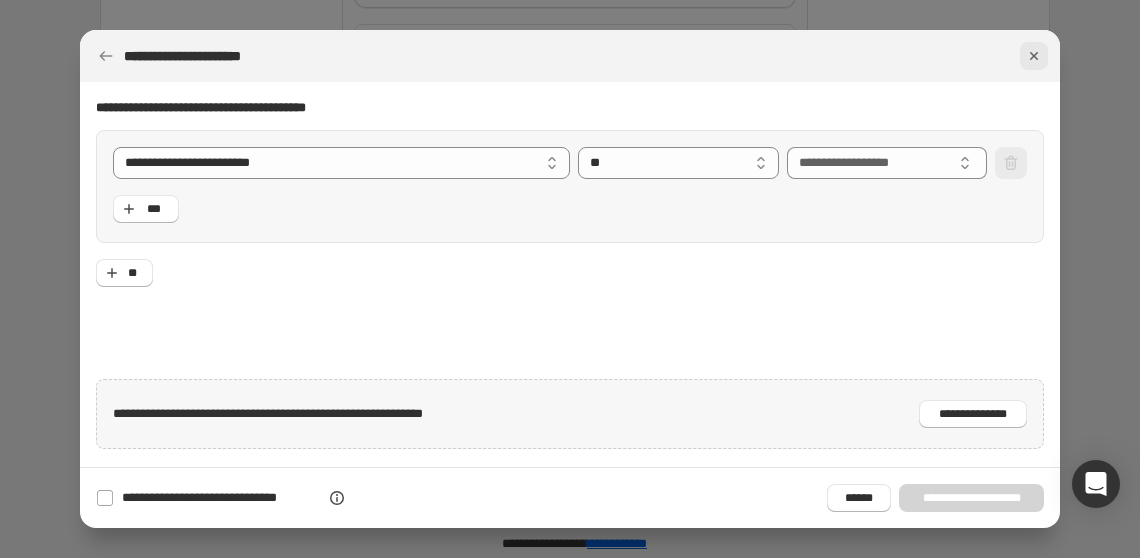 click at bounding box center (1034, 56) 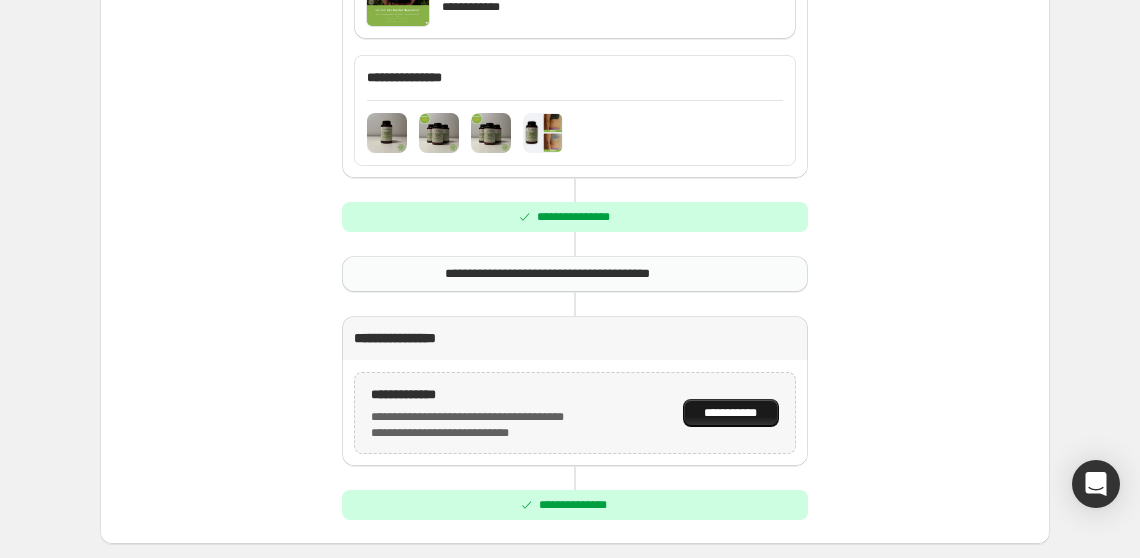 scroll, scrollTop: 727, scrollLeft: 0, axis: vertical 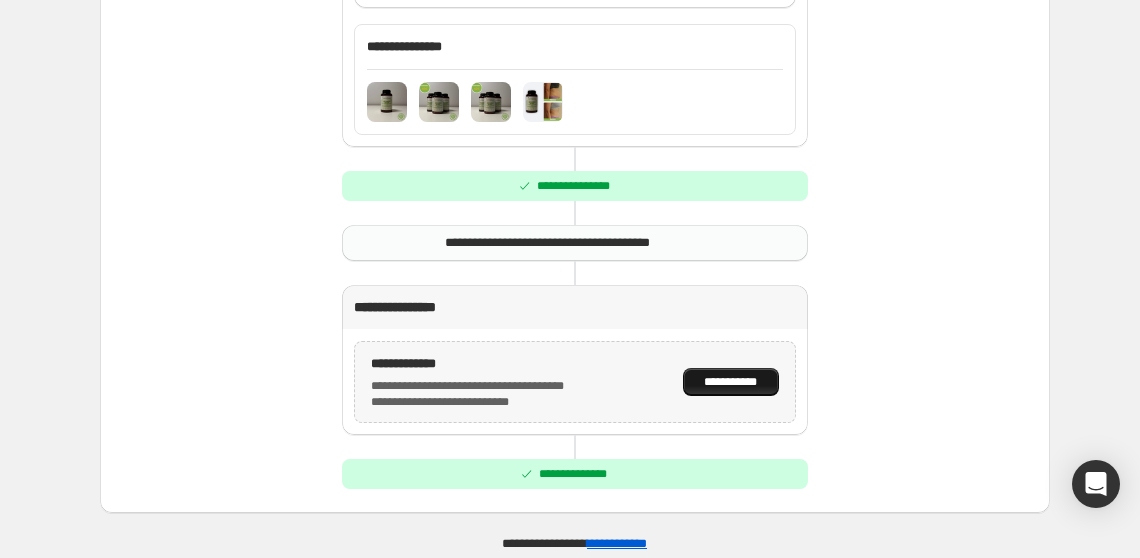 click on "**********" at bounding box center (731, 382) 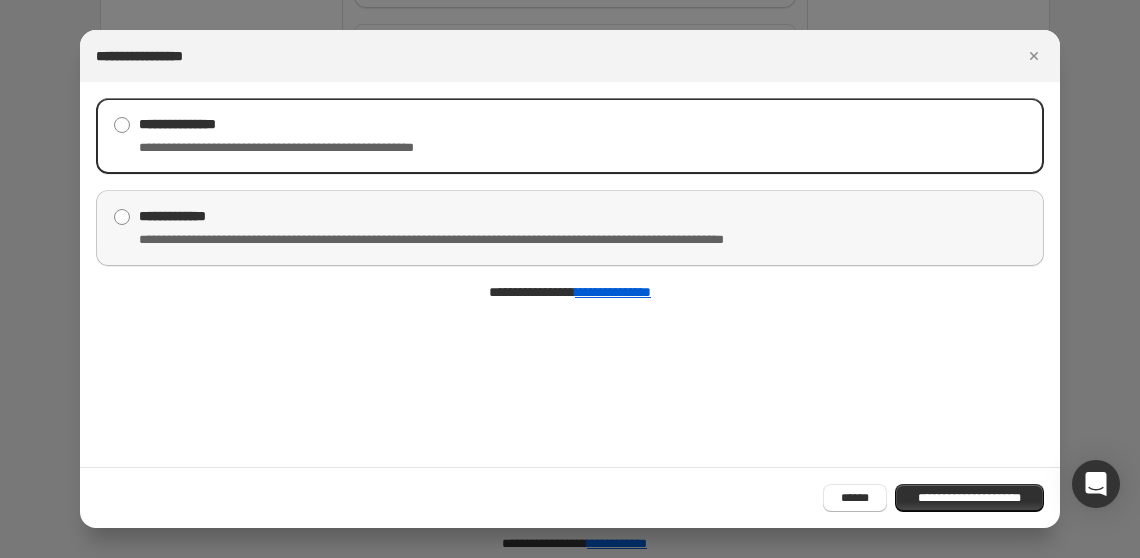 click on "**********" at bounding box center (499, 216) 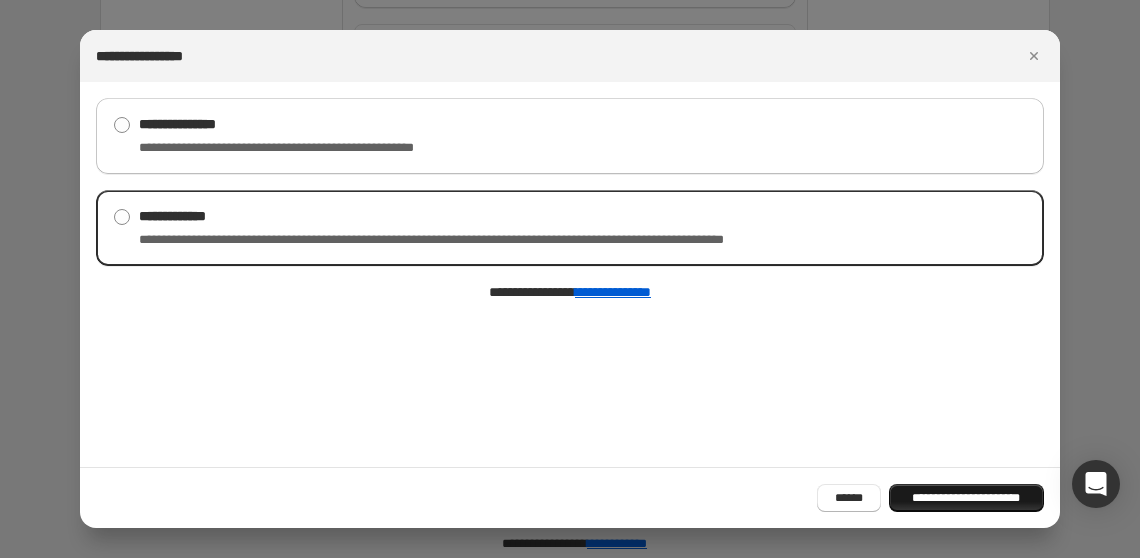 click on "**********" at bounding box center (966, 498) 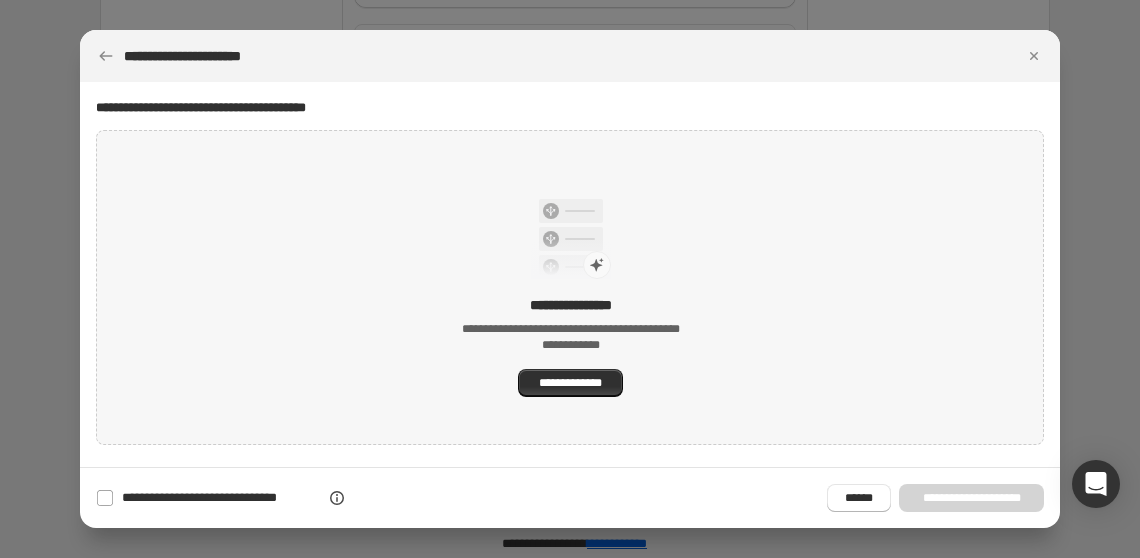 click on "[FIRST] [LAST]" at bounding box center (571, 346) 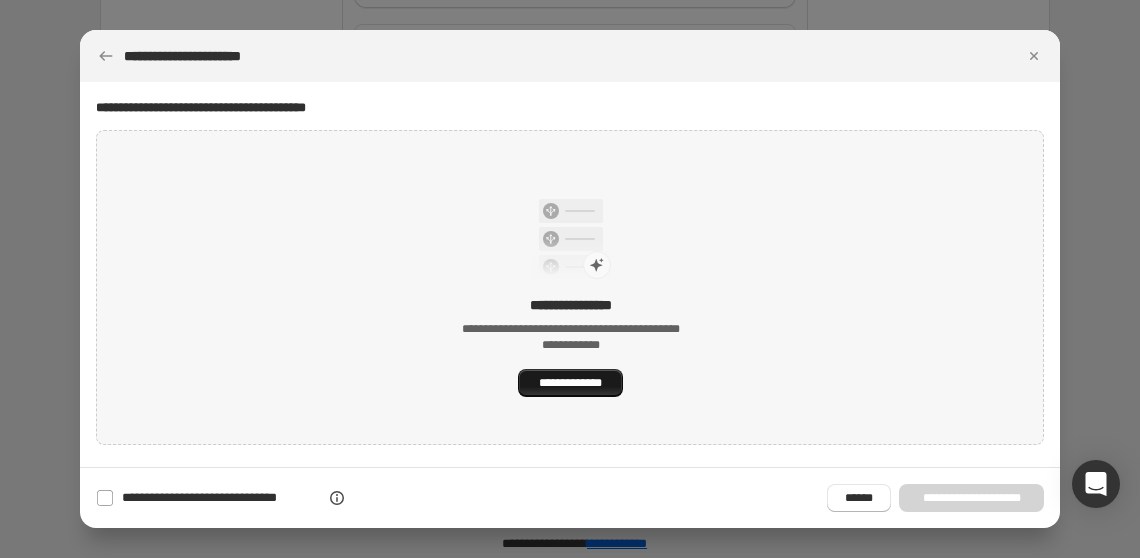 click on "**********" at bounding box center [570, 383] 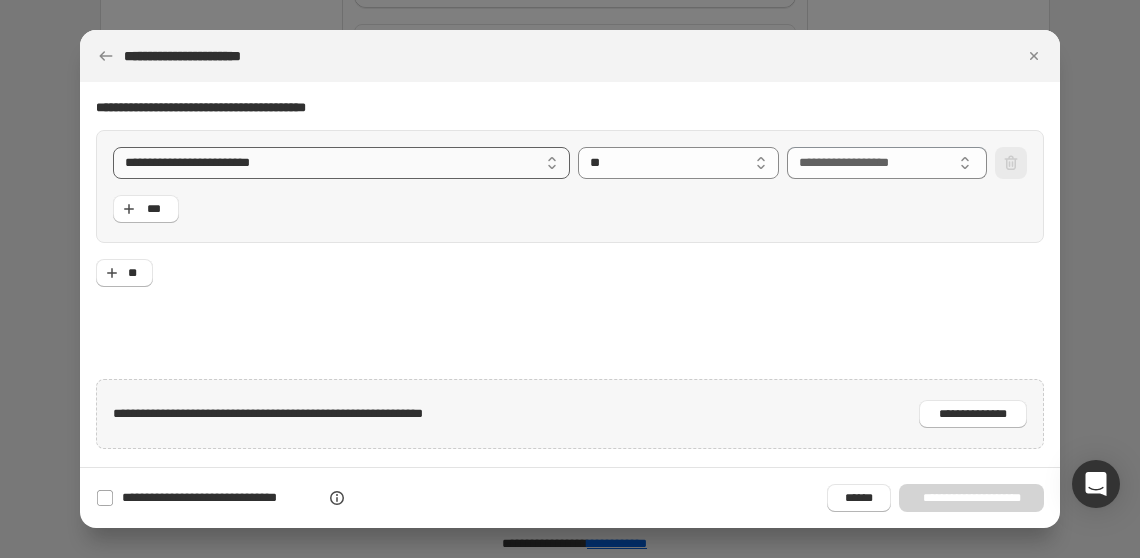 click on "**********" at bounding box center (341, 163) 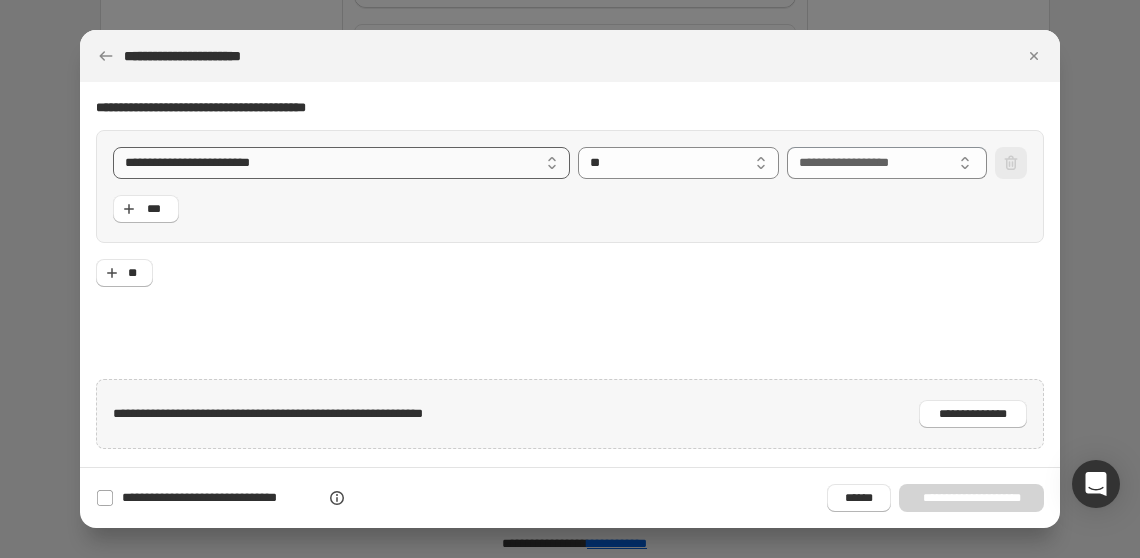 select on "**********" 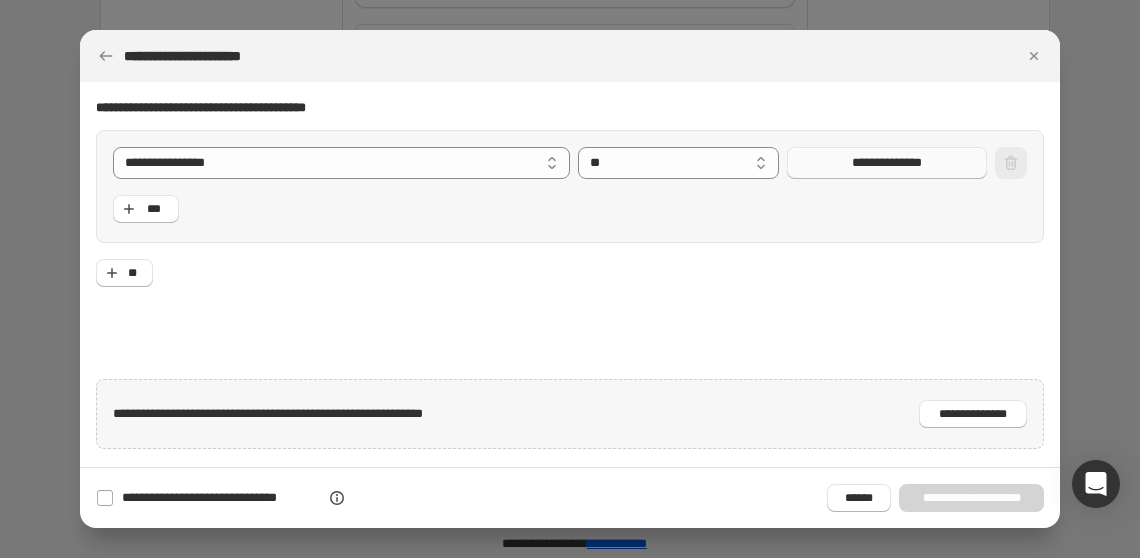 click on "**********" at bounding box center (886, 163) 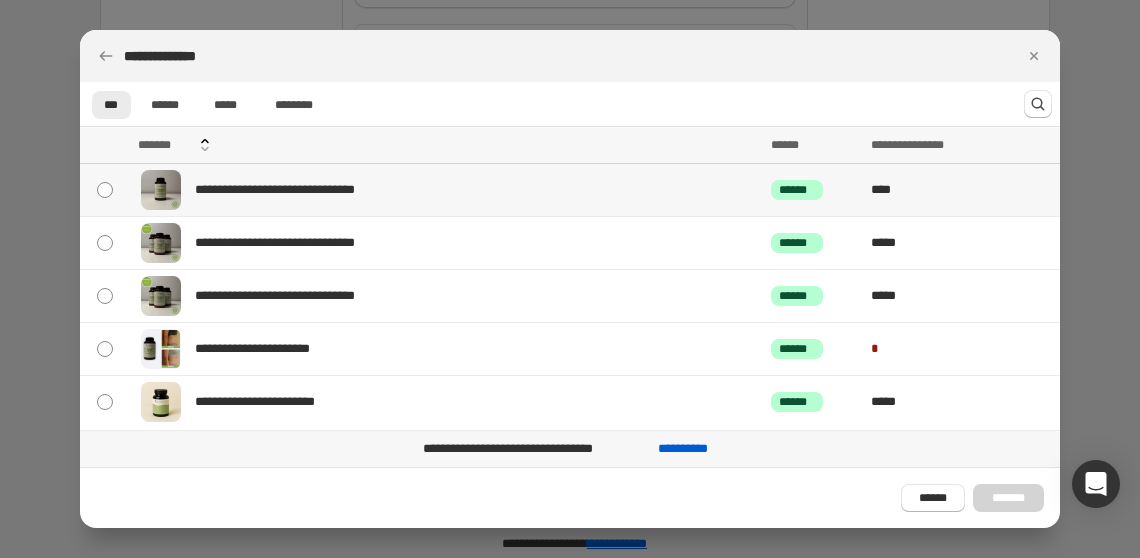 click on "**********" at bounding box center [445, 190] 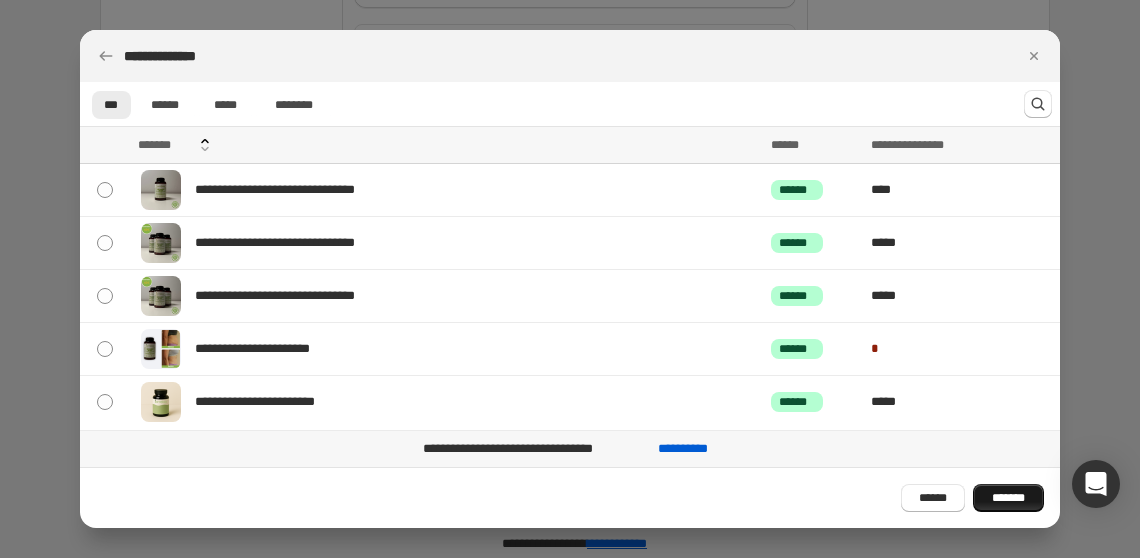 click on "*******" at bounding box center [1008, 498] 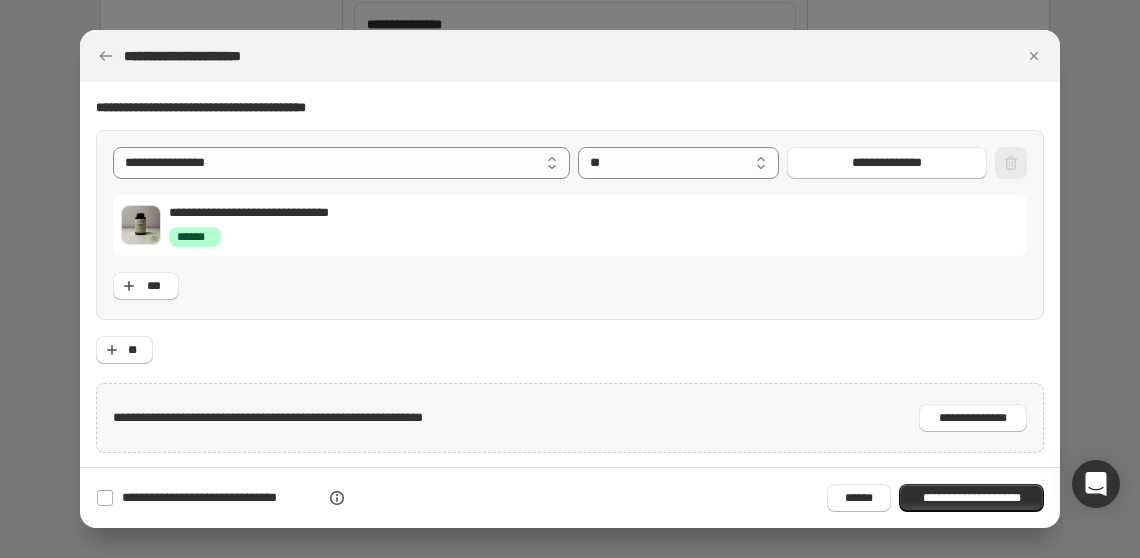 scroll, scrollTop: 767, scrollLeft: 0, axis: vertical 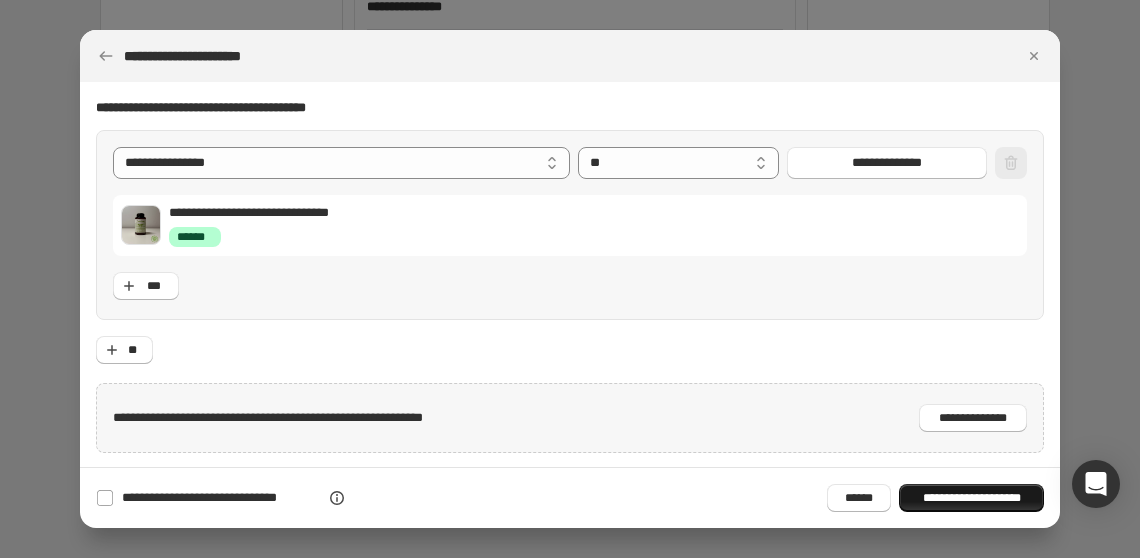 click on "**********" at bounding box center [971, 498] 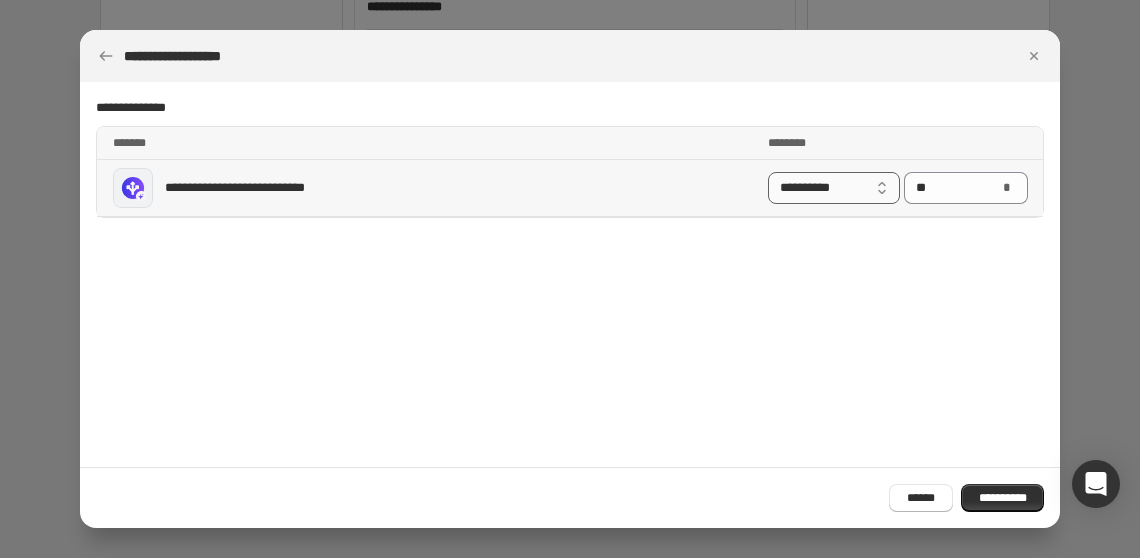click on "**********" at bounding box center [834, 188] 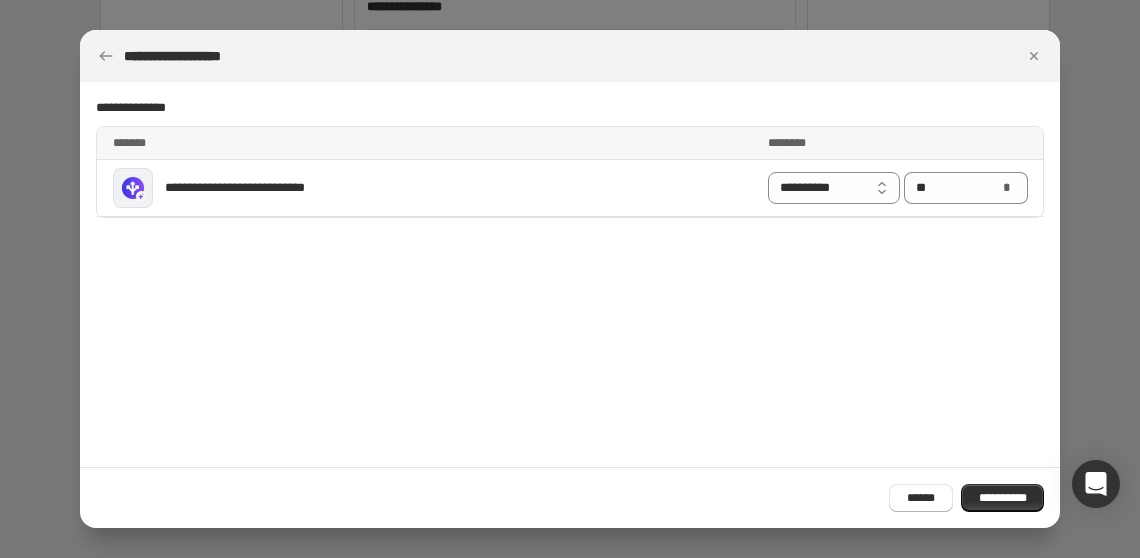 click on "**********" at bounding box center [570, 274] 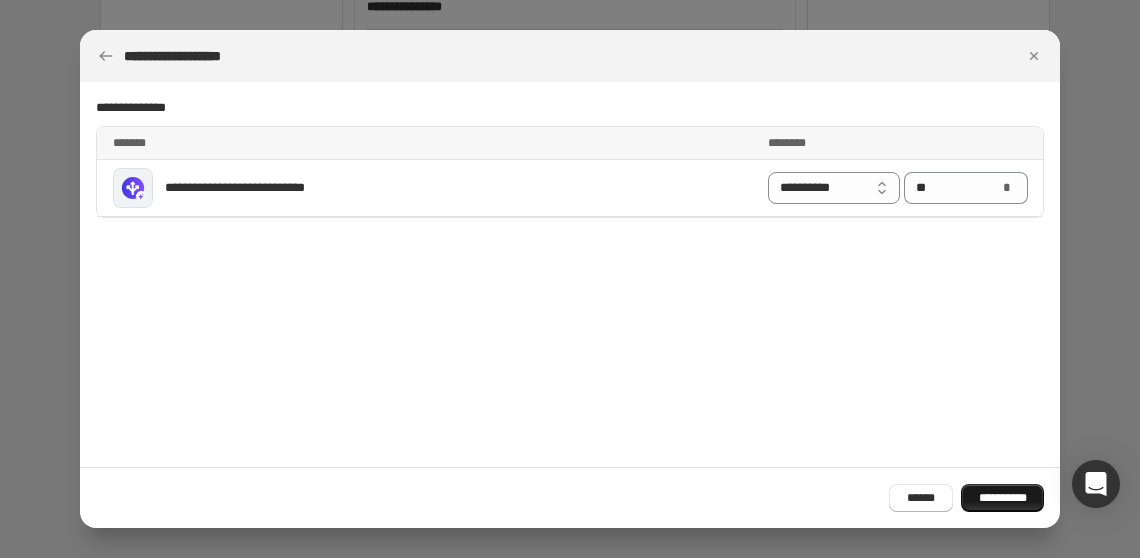 drag, startPoint x: 1002, startPoint y: 473, endPoint x: 1003, endPoint y: 486, distance: 13.038404 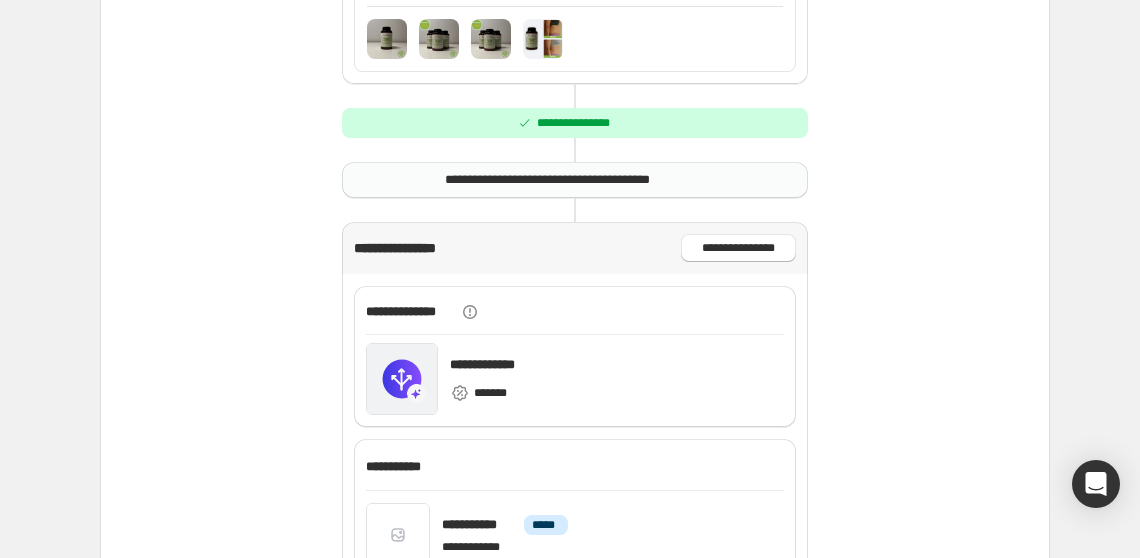 scroll, scrollTop: 818, scrollLeft: 0, axis: vertical 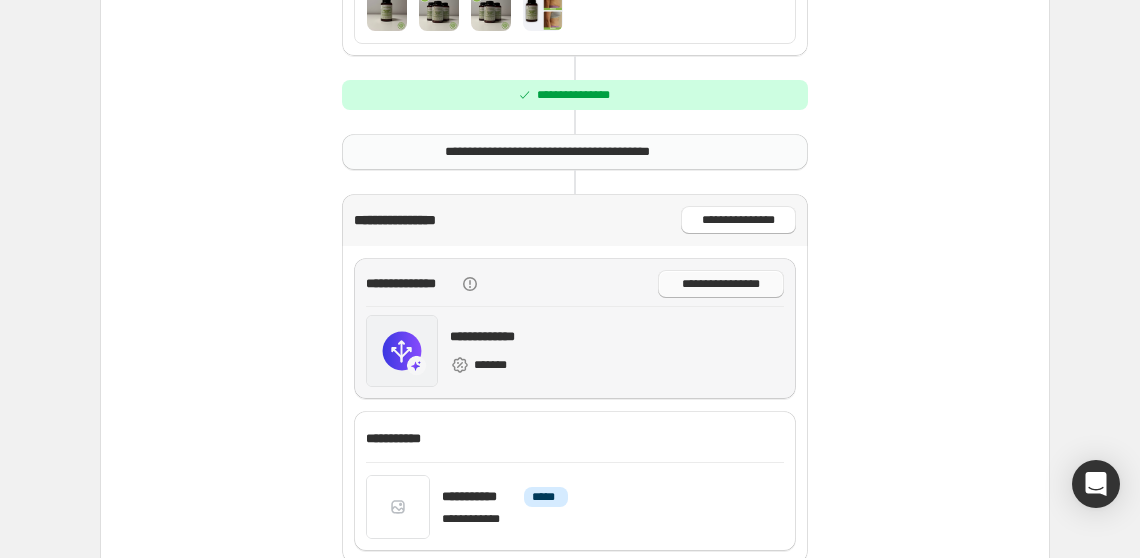 click on "**********" at bounding box center (721, 284) 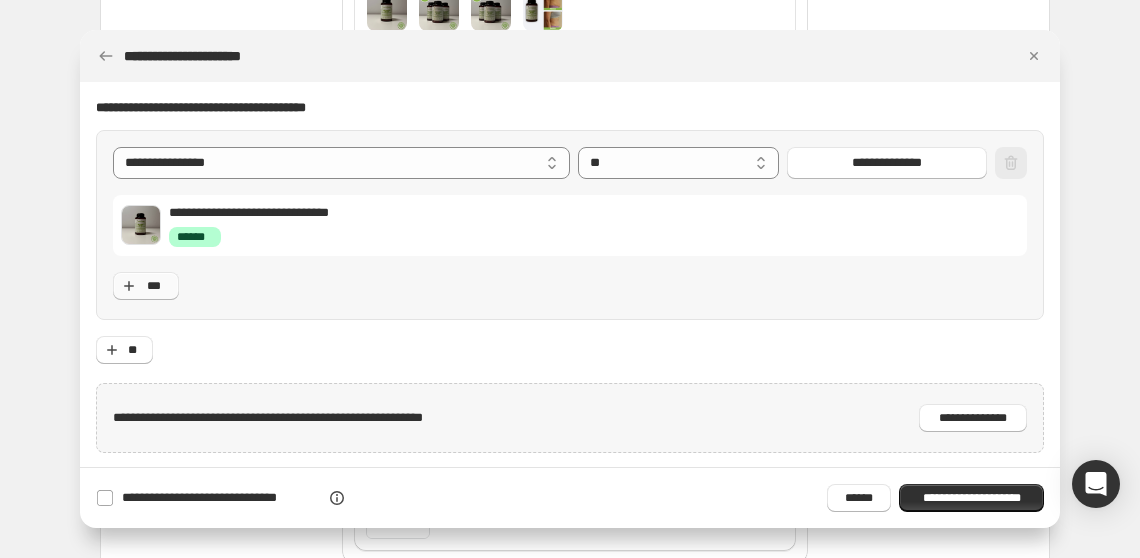 click on "***" at bounding box center [154, 286] 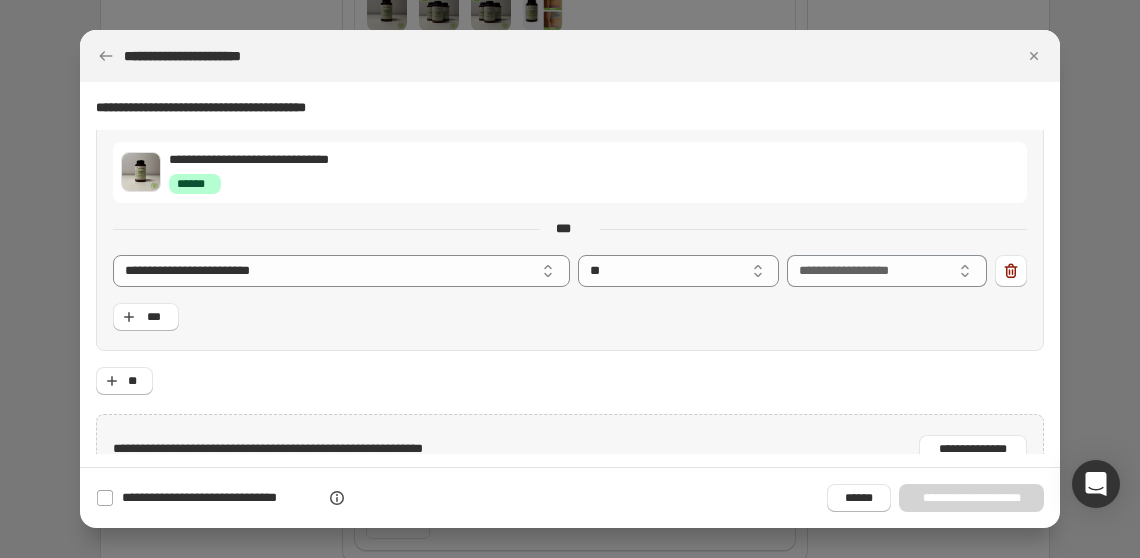 scroll, scrollTop: 79, scrollLeft: 0, axis: vertical 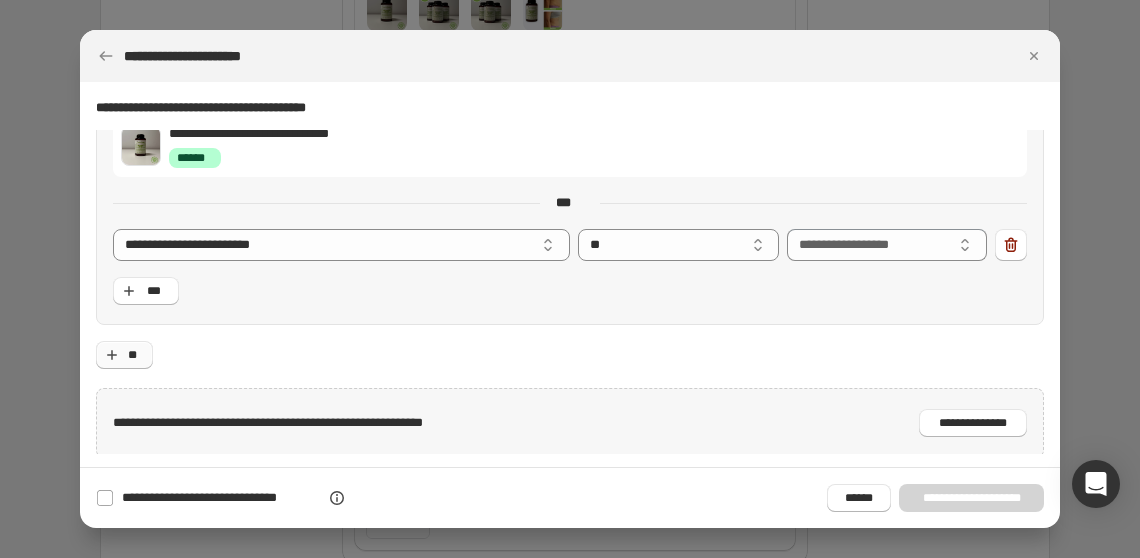 click 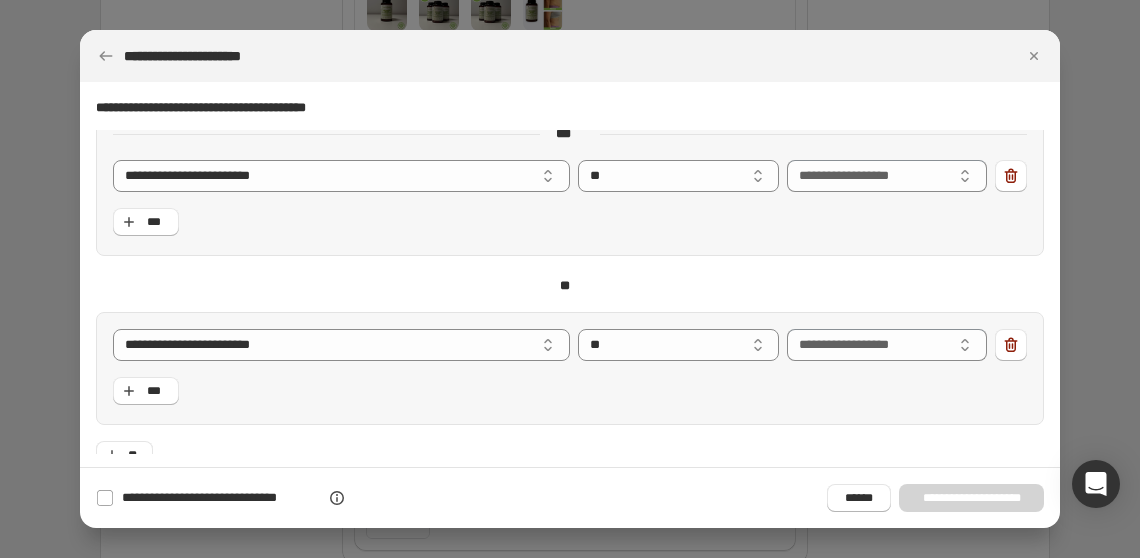 scroll, scrollTop: 245, scrollLeft: 0, axis: vertical 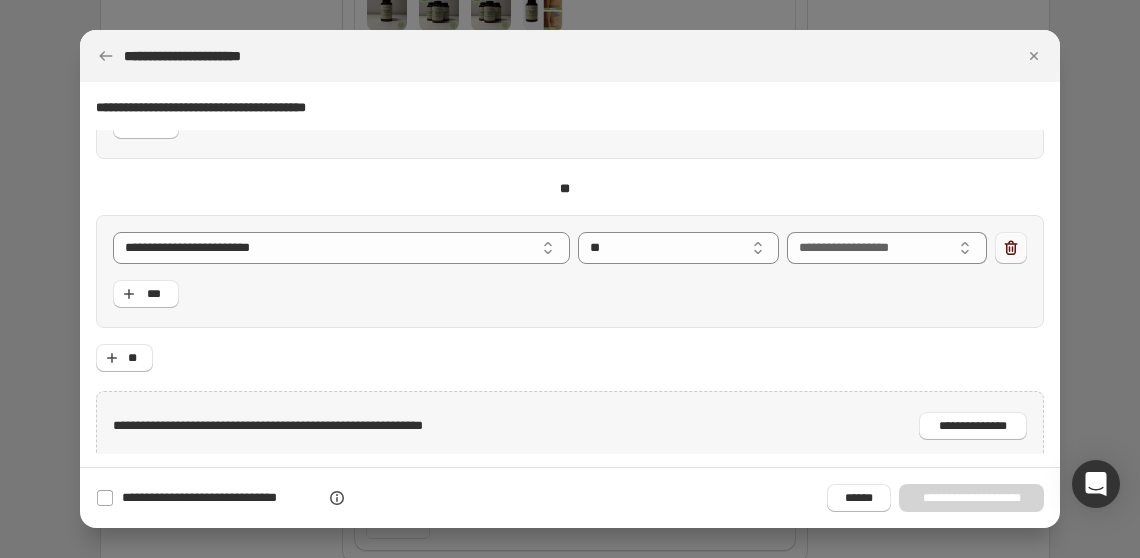 click 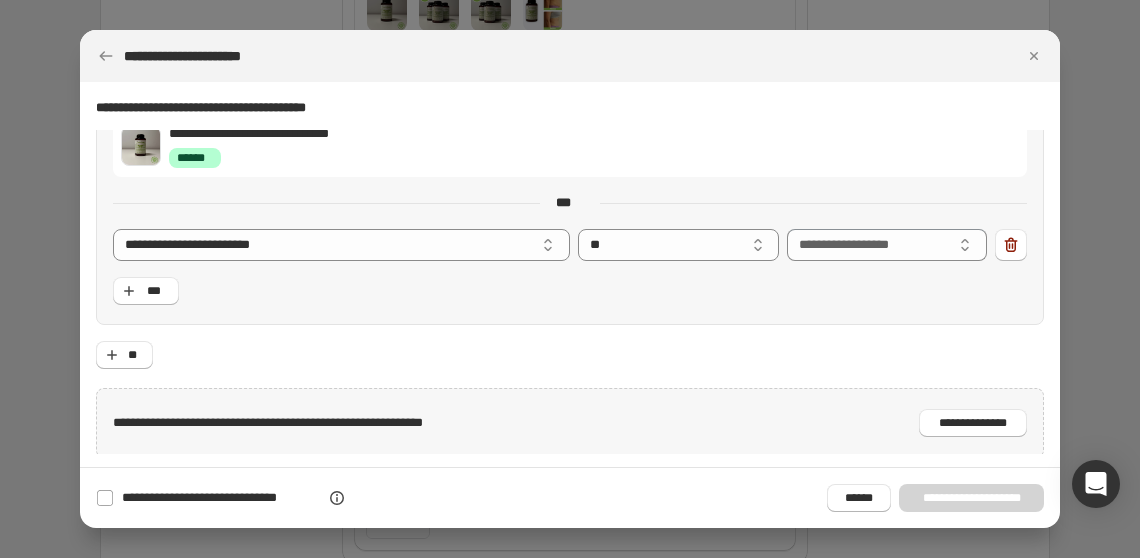 scroll, scrollTop: 0, scrollLeft: 0, axis: both 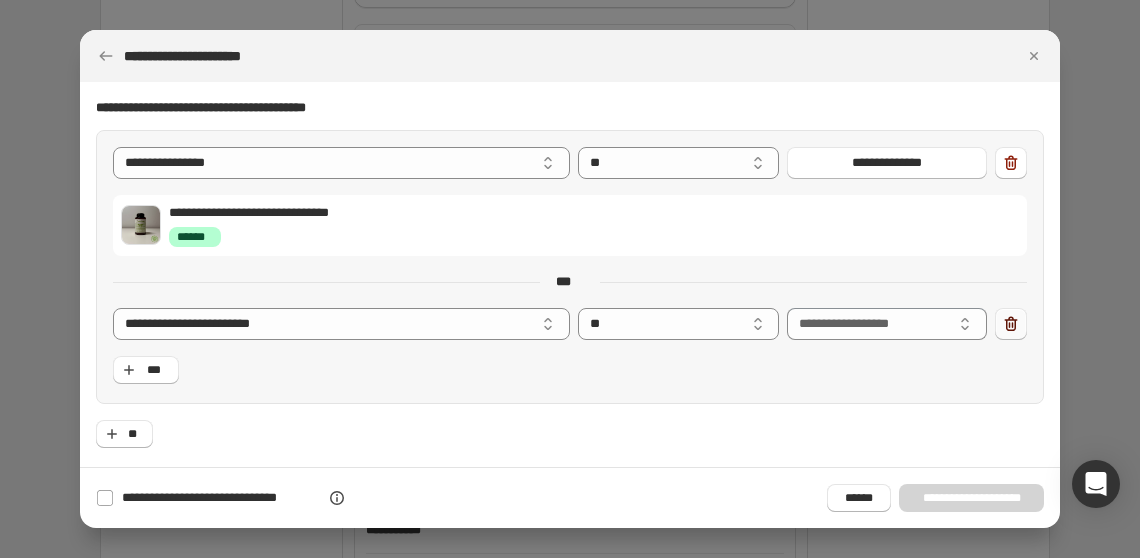 click 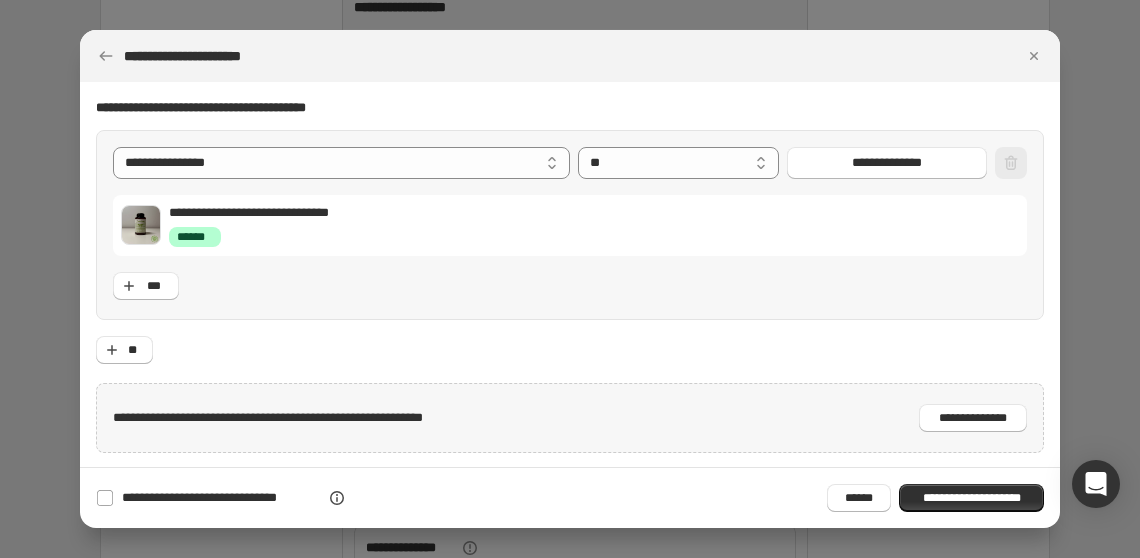 scroll, scrollTop: 363, scrollLeft: 0, axis: vertical 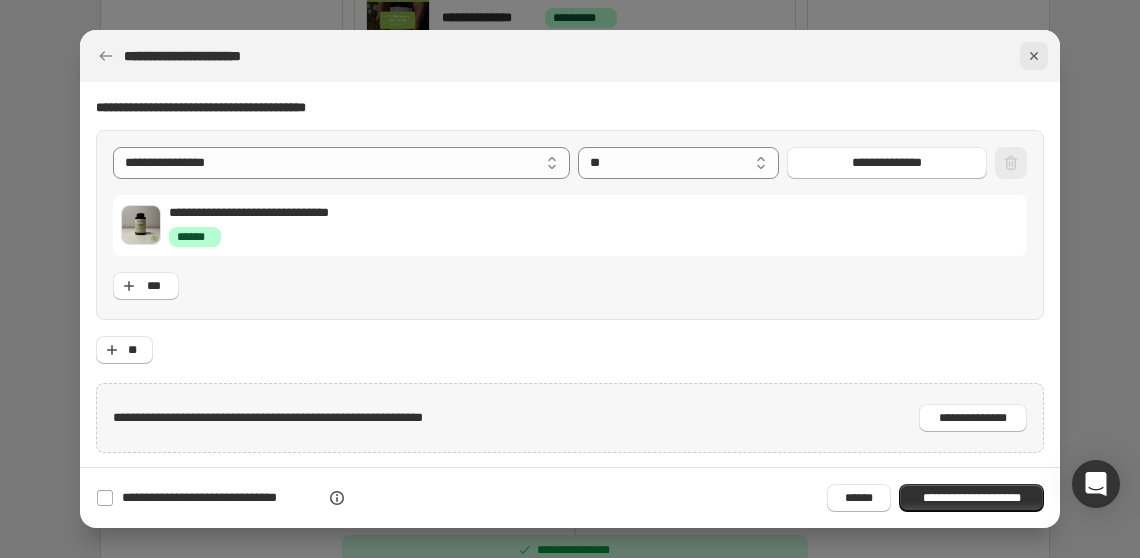 click 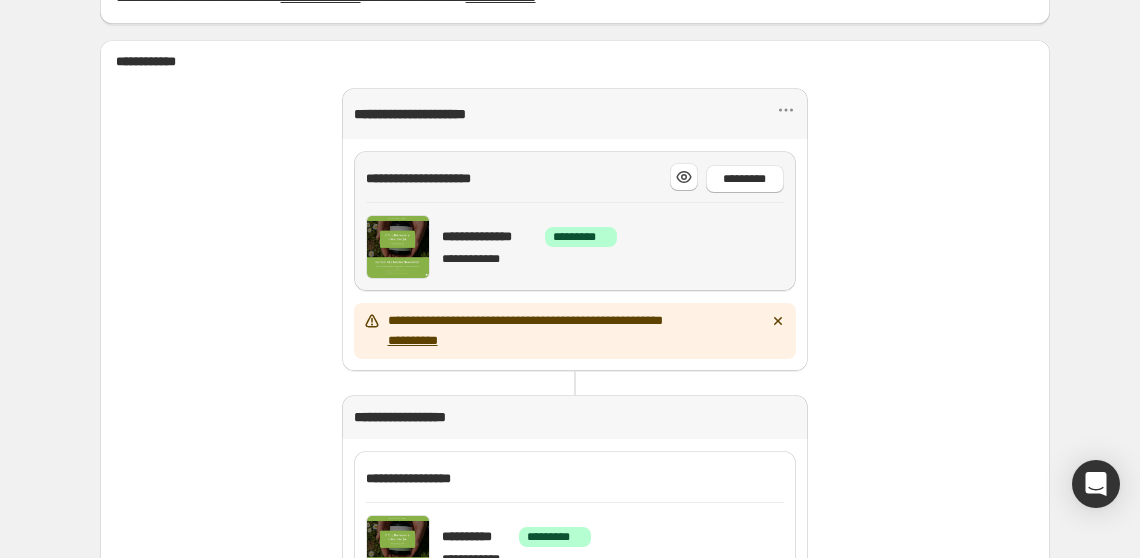 scroll, scrollTop: 0, scrollLeft: 0, axis: both 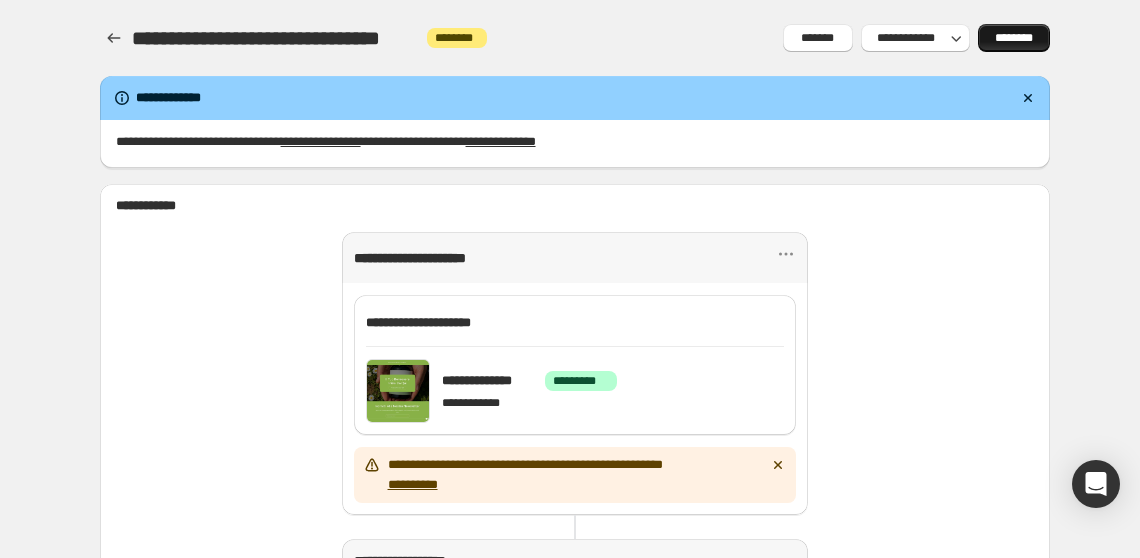 click on "********" at bounding box center [1014, 38] 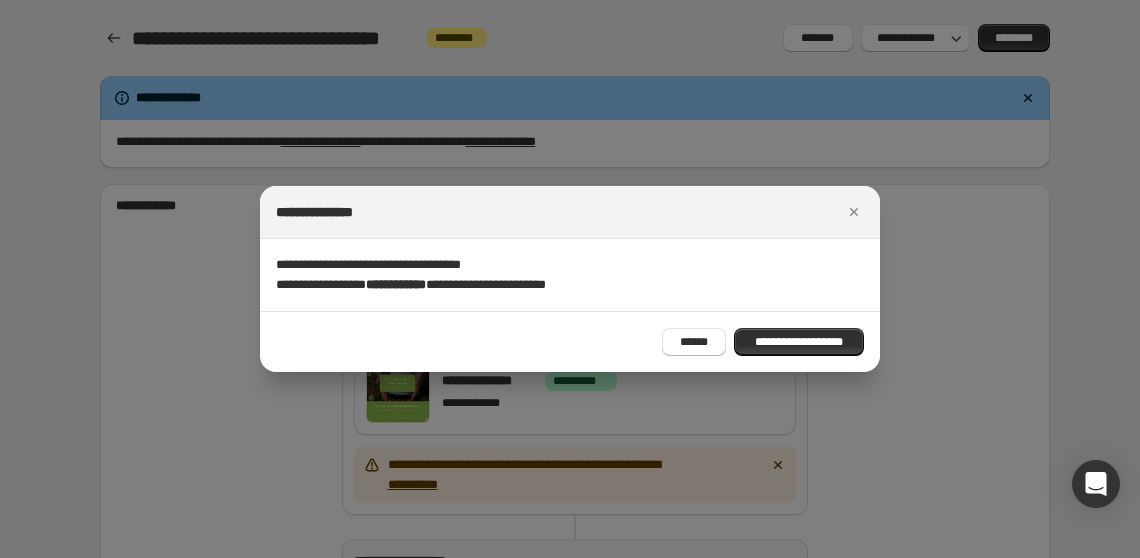 drag, startPoint x: 857, startPoint y: 203, endPoint x: 837, endPoint y: 225, distance: 29.732138 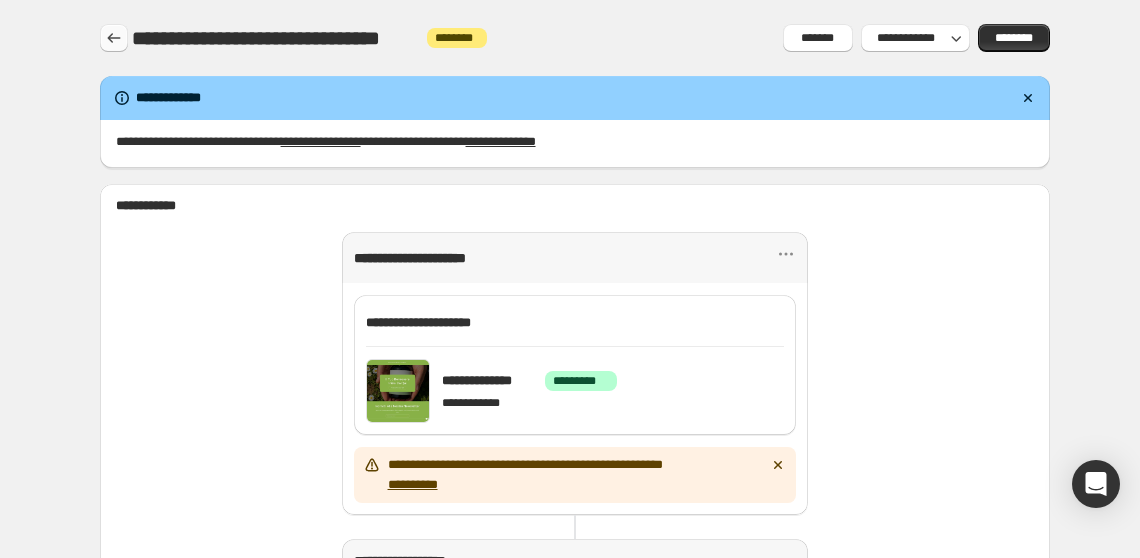 click 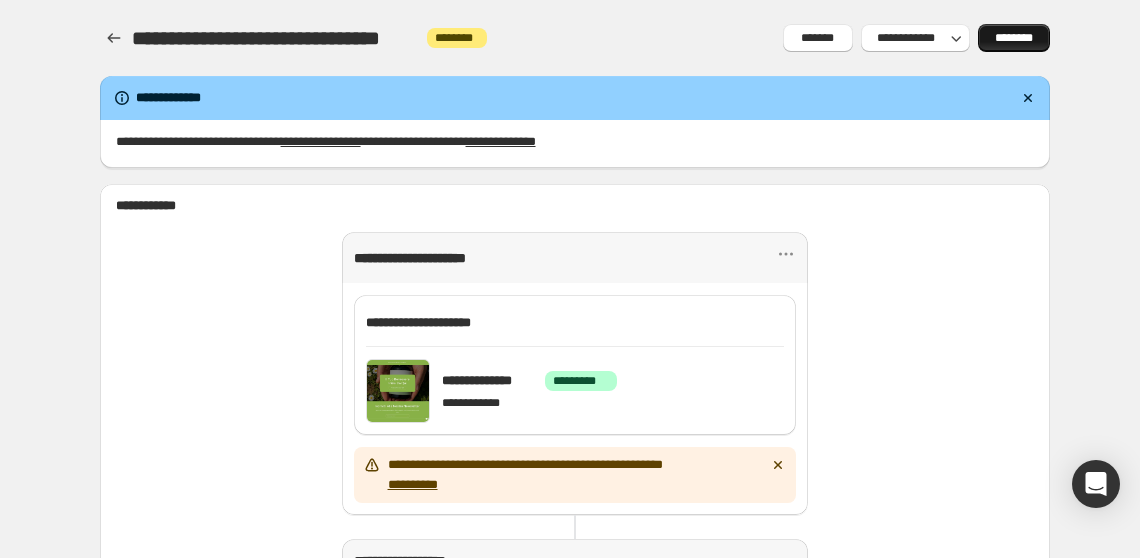 click on "********" at bounding box center [1014, 38] 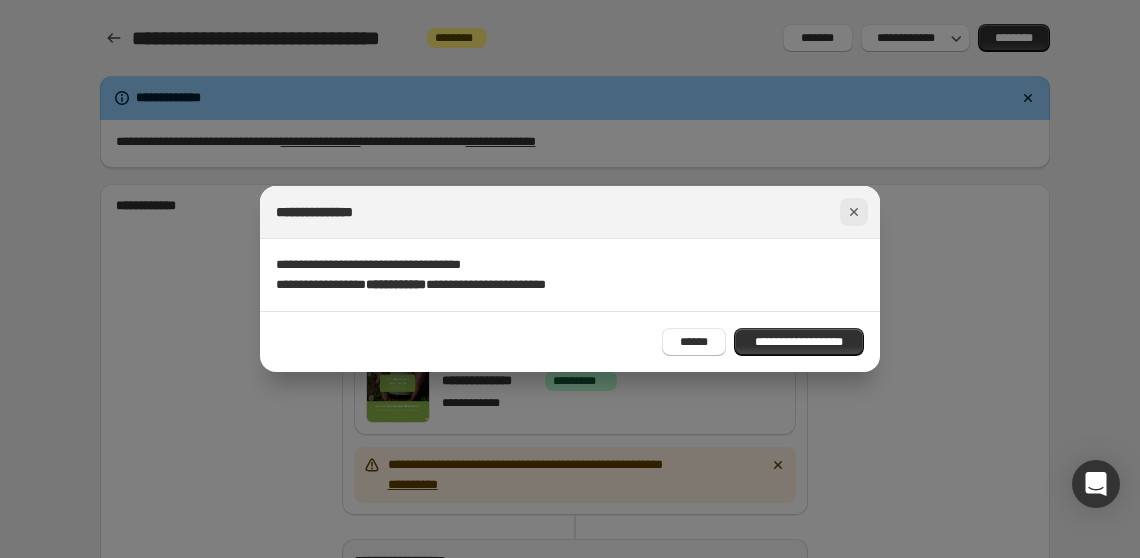click 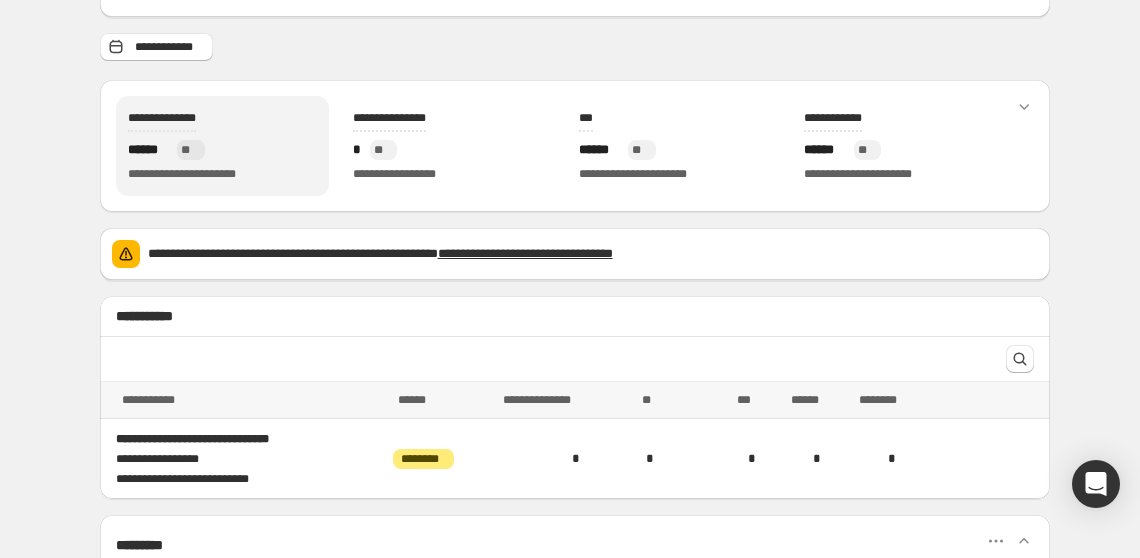 scroll, scrollTop: 181, scrollLeft: 0, axis: vertical 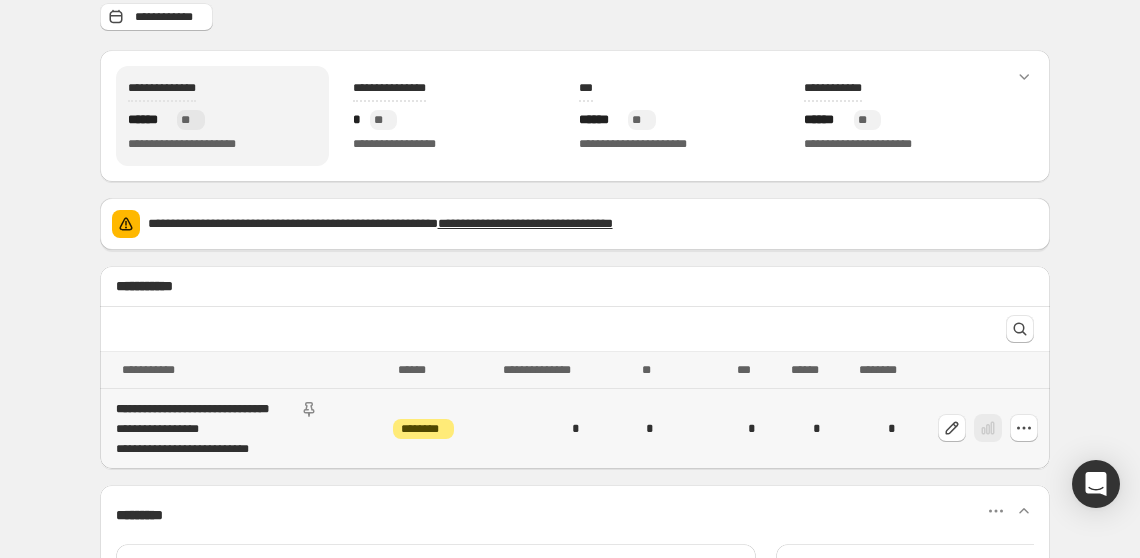 click on "********* ********" at bounding box center (427, 429) 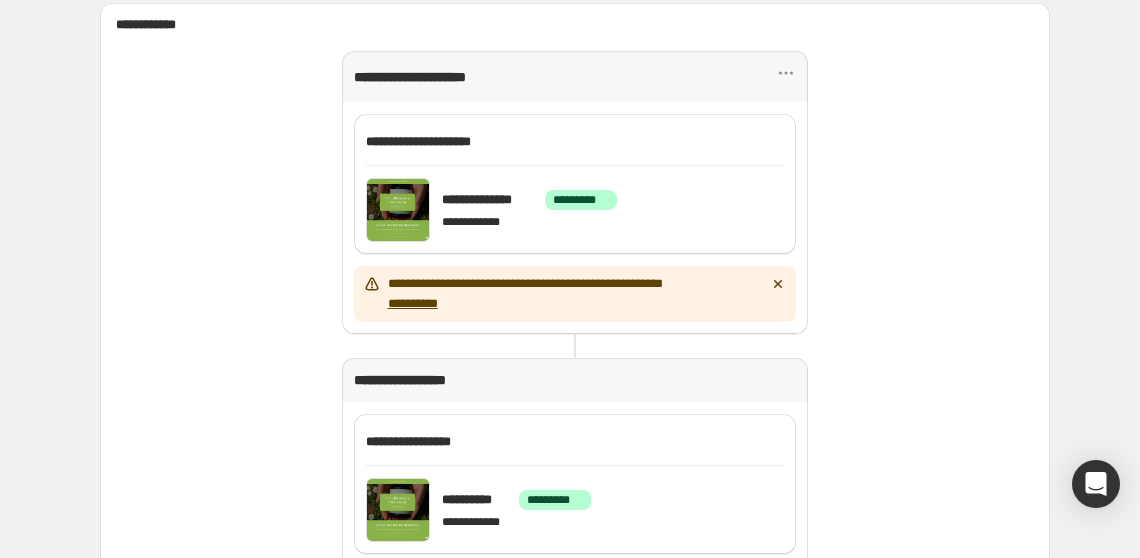 scroll, scrollTop: 0, scrollLeft: 0, axis: both 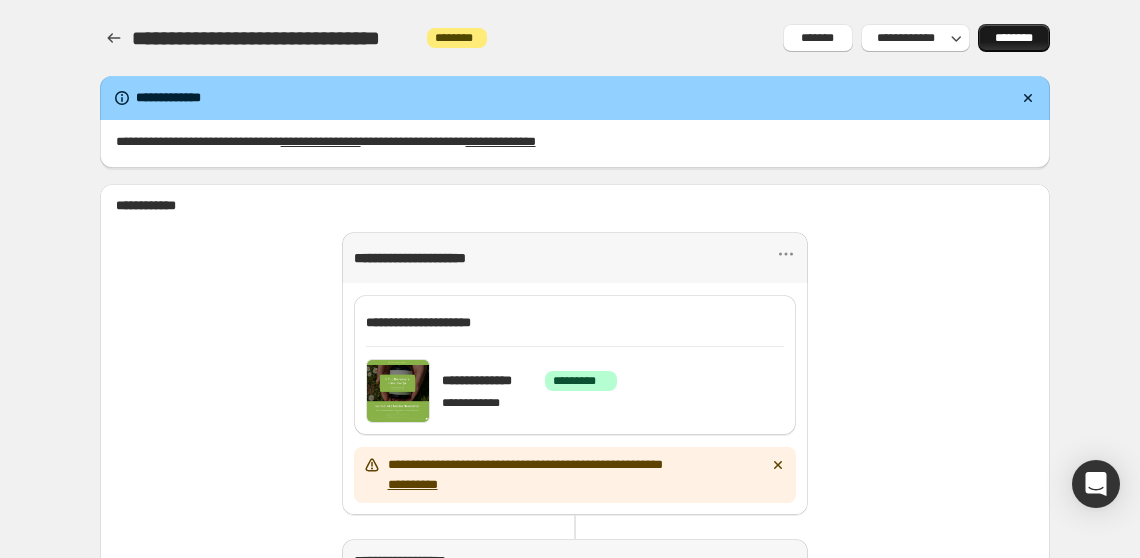 click on "********" at bounding box center (1014, 38) 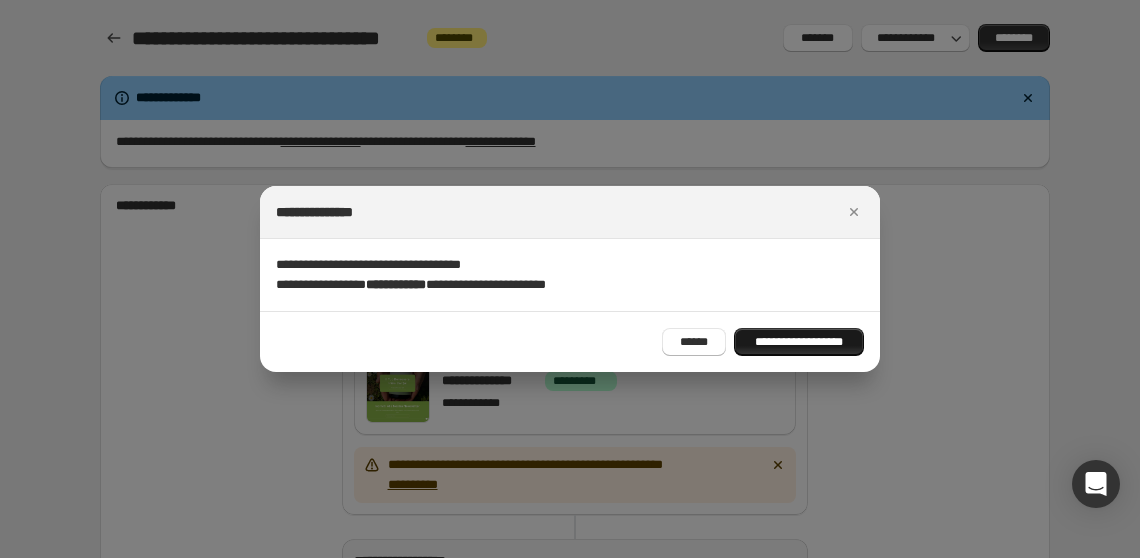 click on "**********" at bounding box center (799, 342) 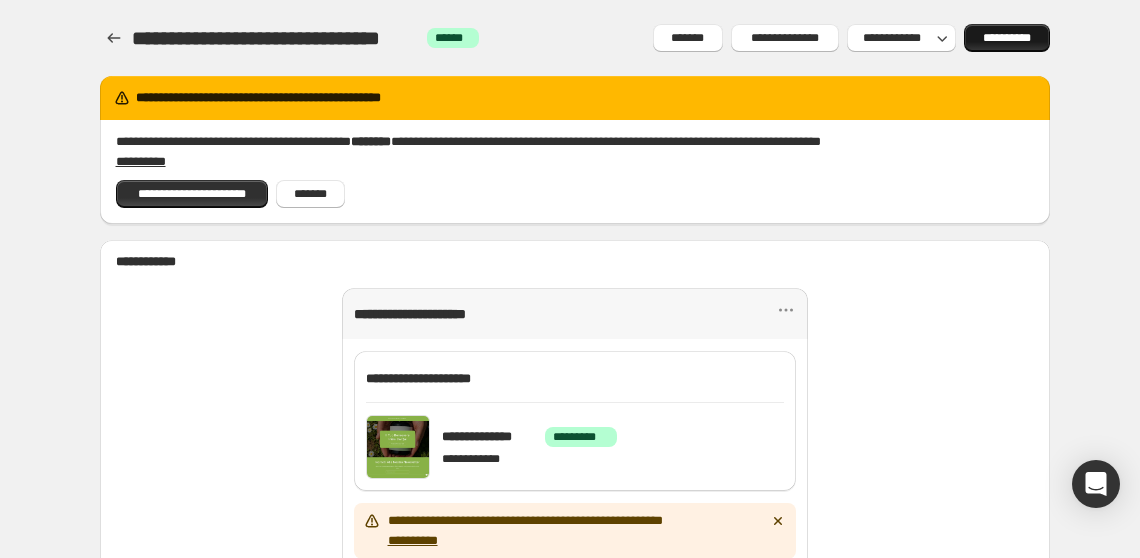 click on "**********" at bounding box center [1007, 38] 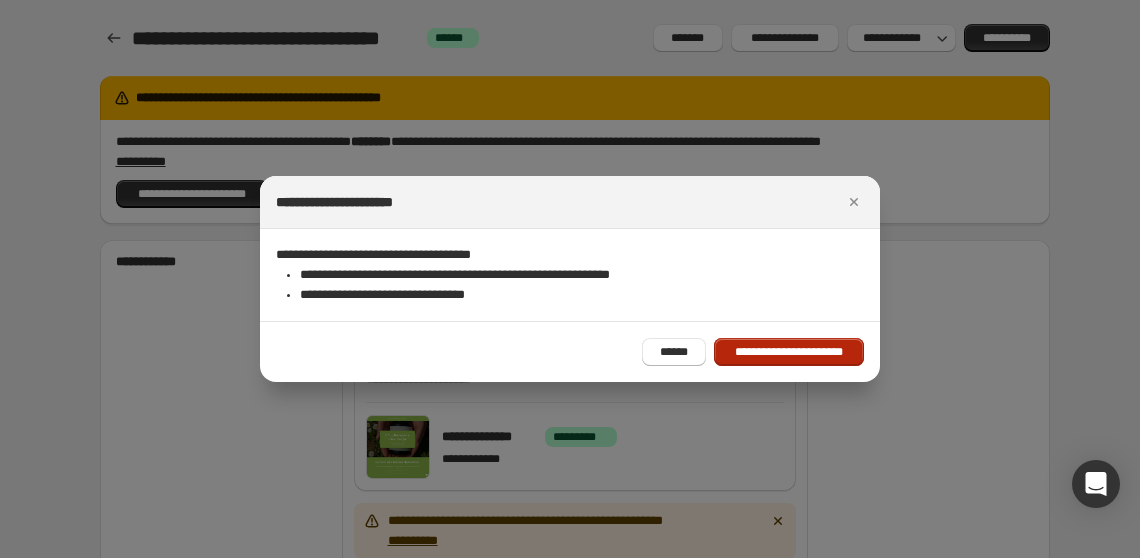 click on "**********" at bounding box center [789, 352] 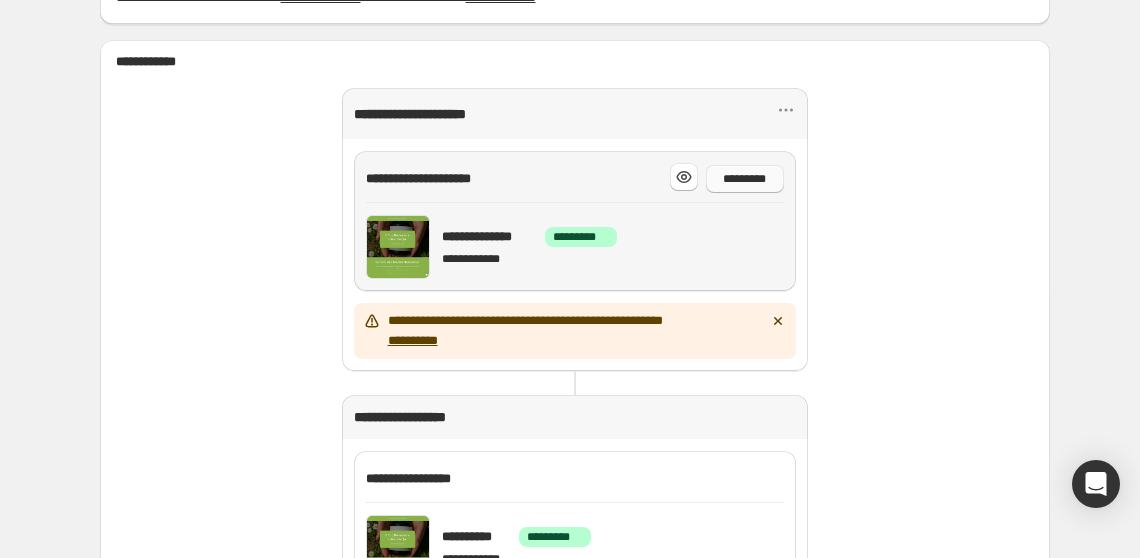 scroll, scrollTop: 363, scrollLeft: 0, axis: vertical 